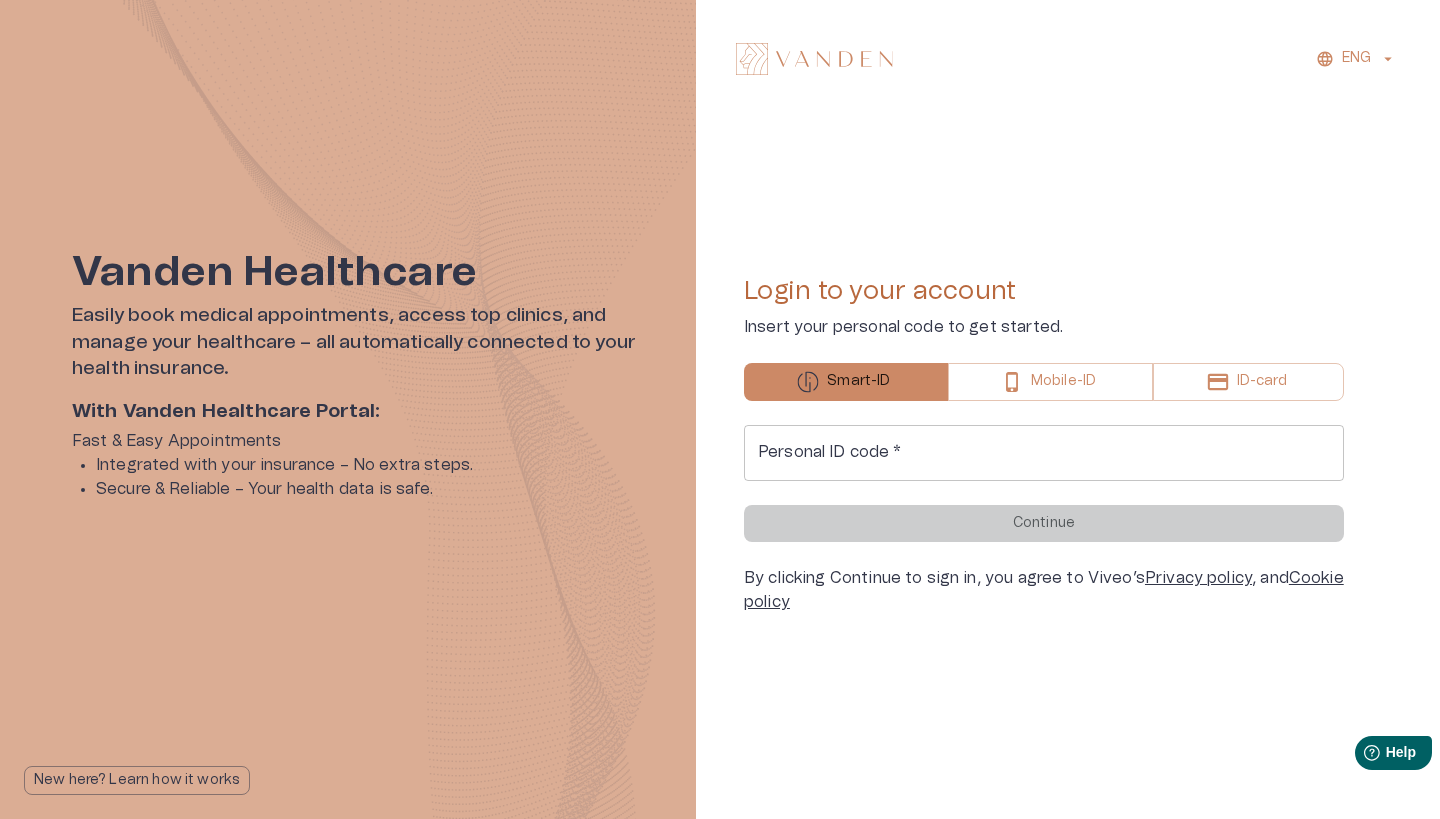 scroll, scrollTop: 0, scrollLeft: 0, axis: both 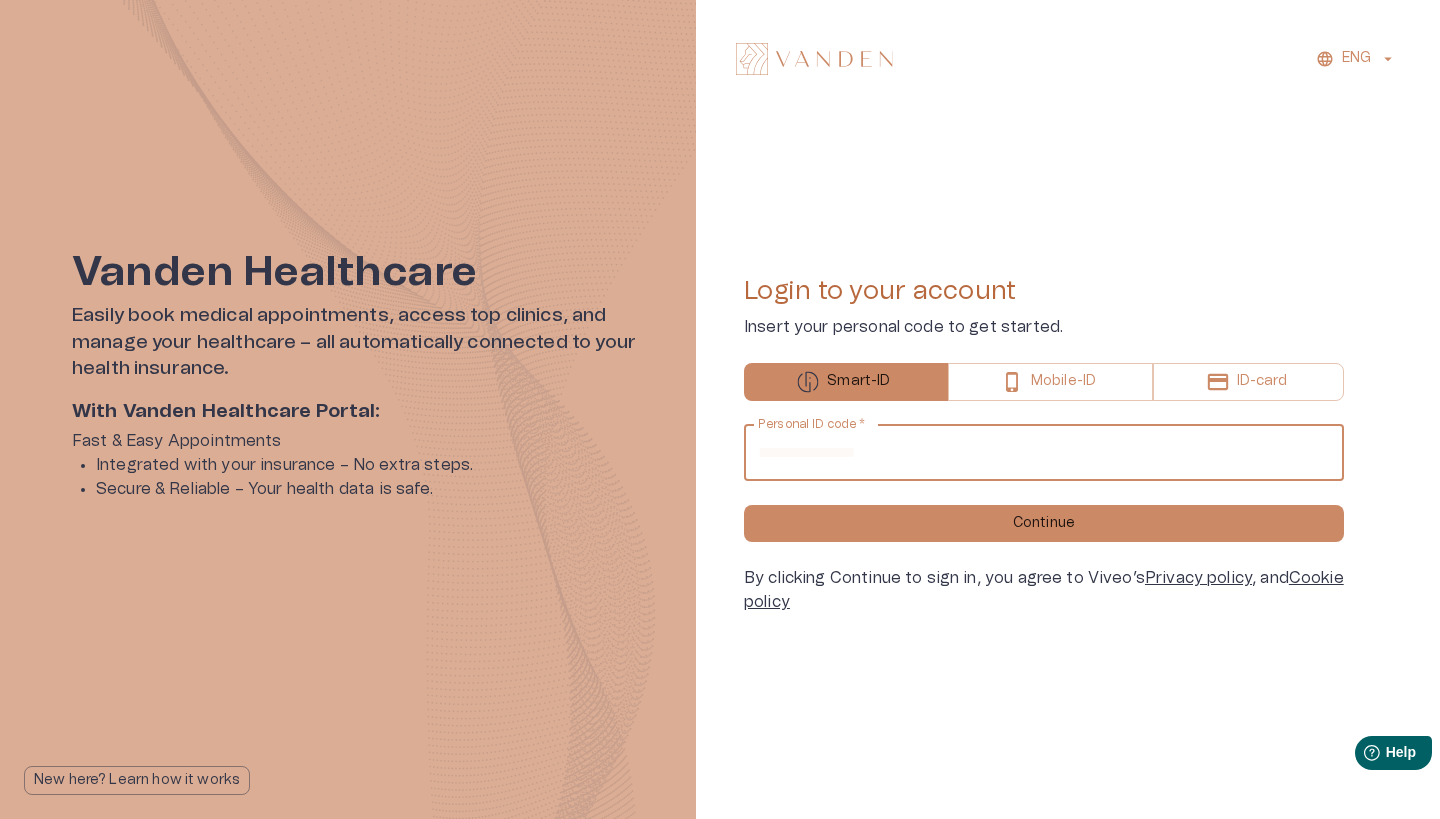 type on "**********" 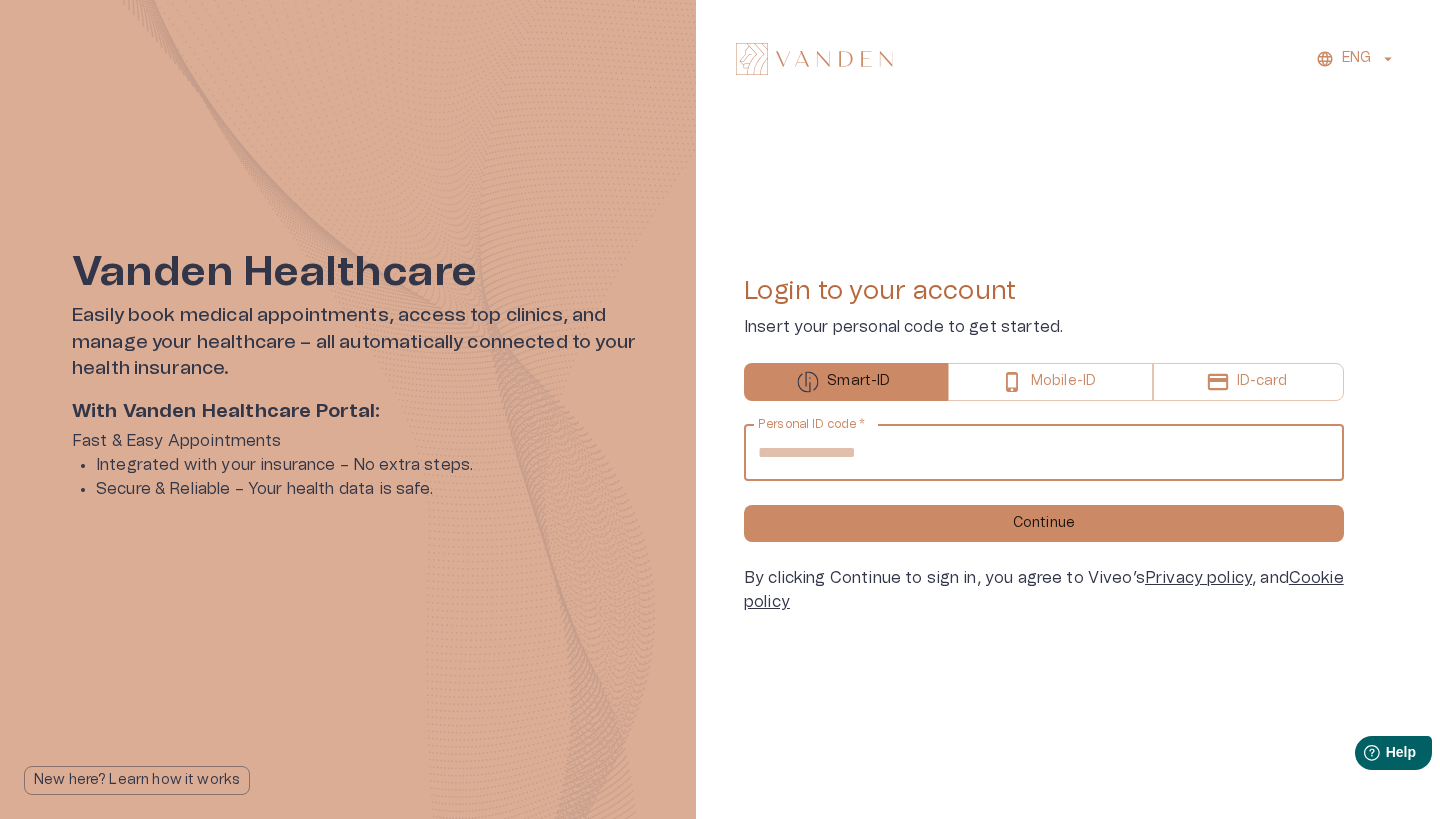 click on "Continue" at bounding box center (1044, 523) 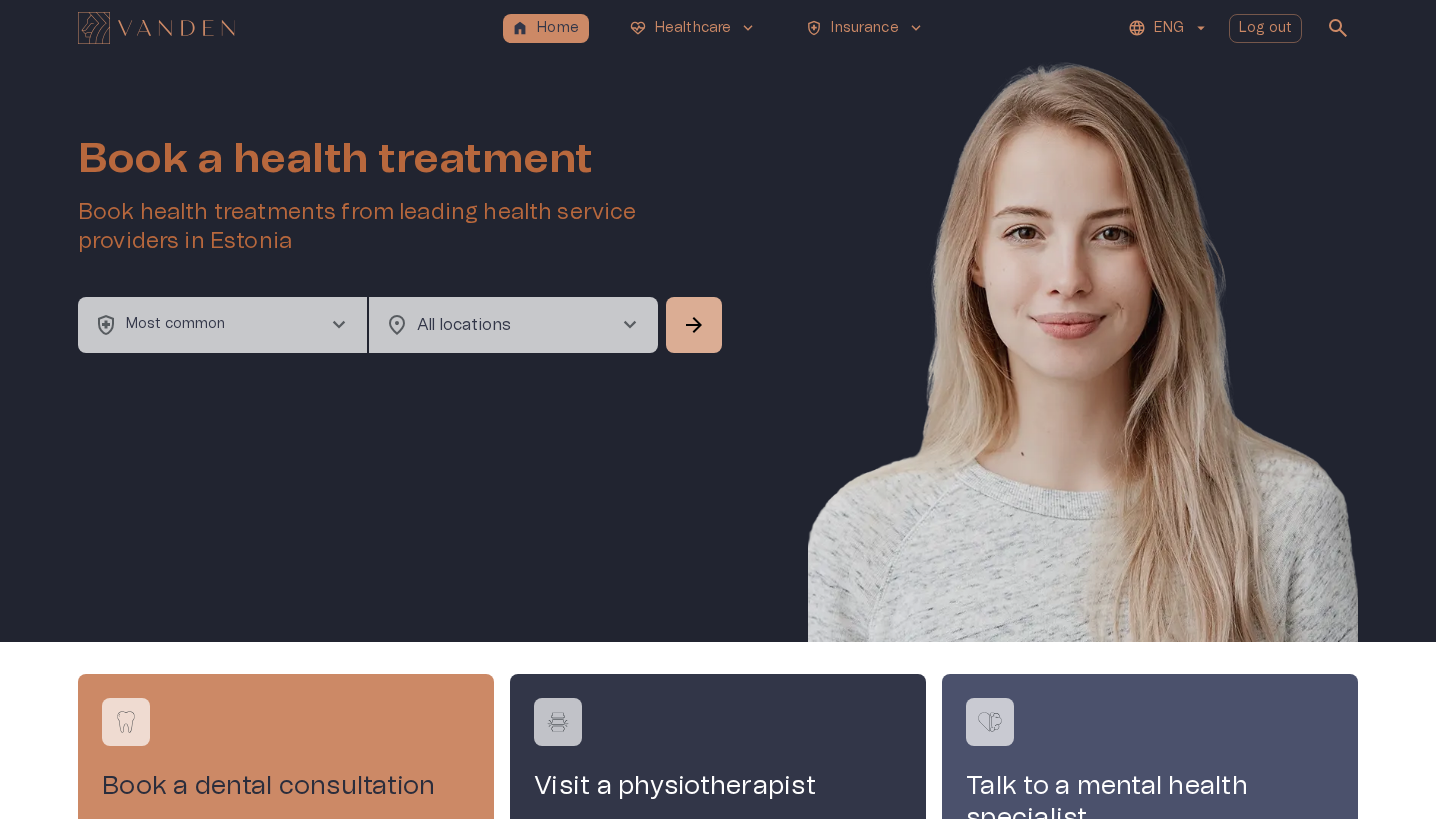 click on "chevron_right" at bounding box center [339, 325] 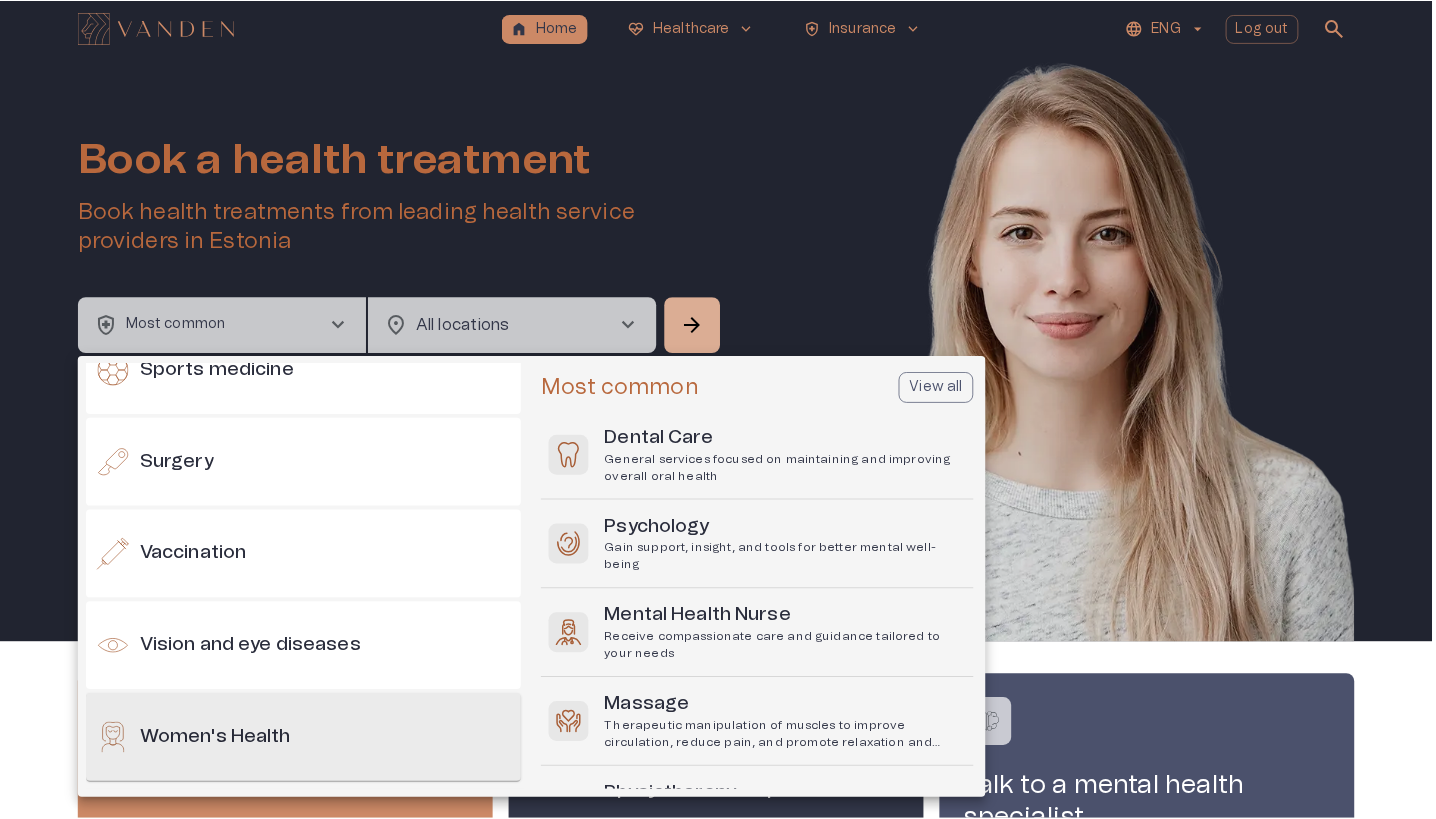scroll, scrollTop: 2154, scrollLeft: 0, axis: vertical 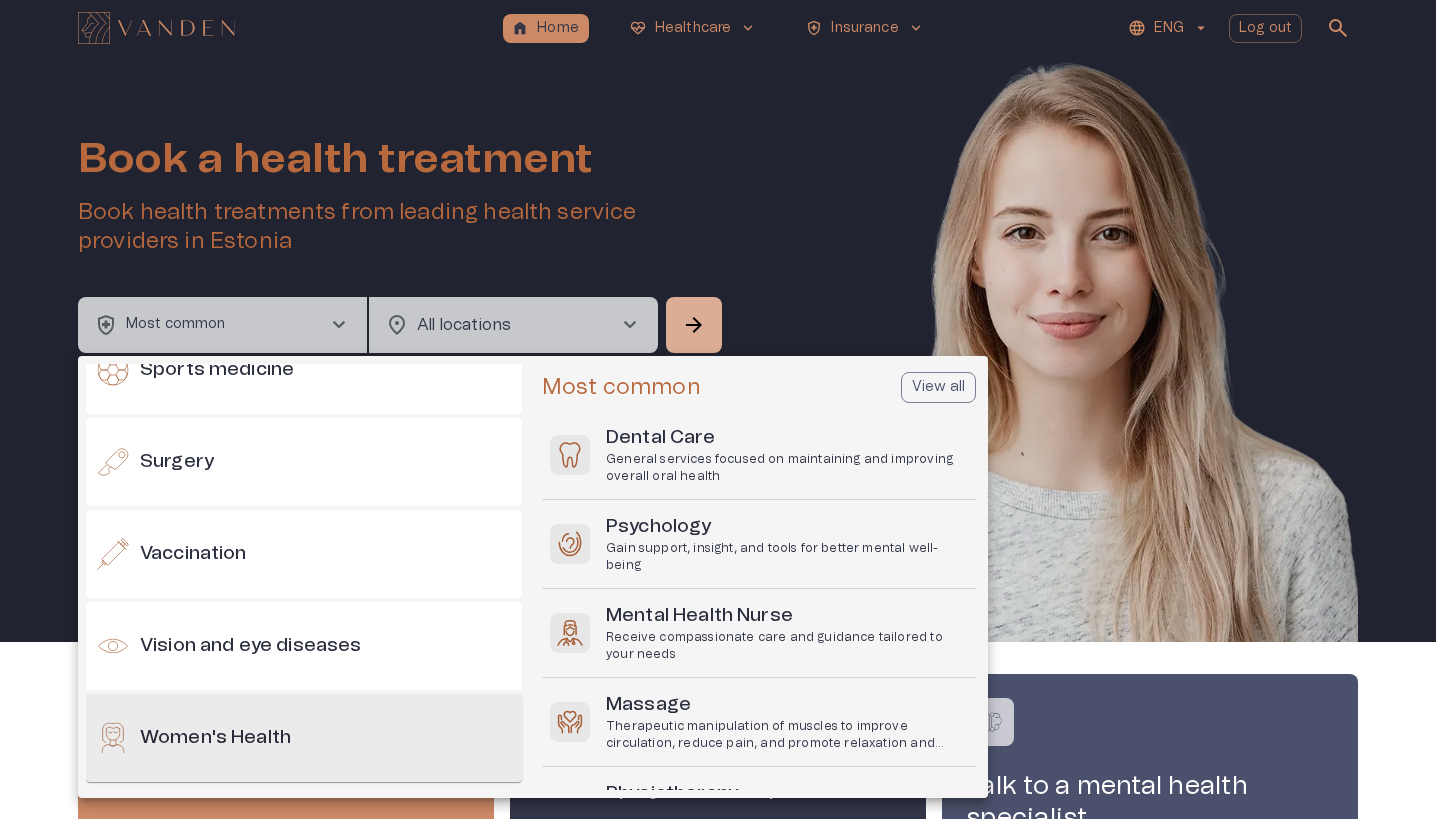 click on "Women's Health" at bounding box center (215, 738) 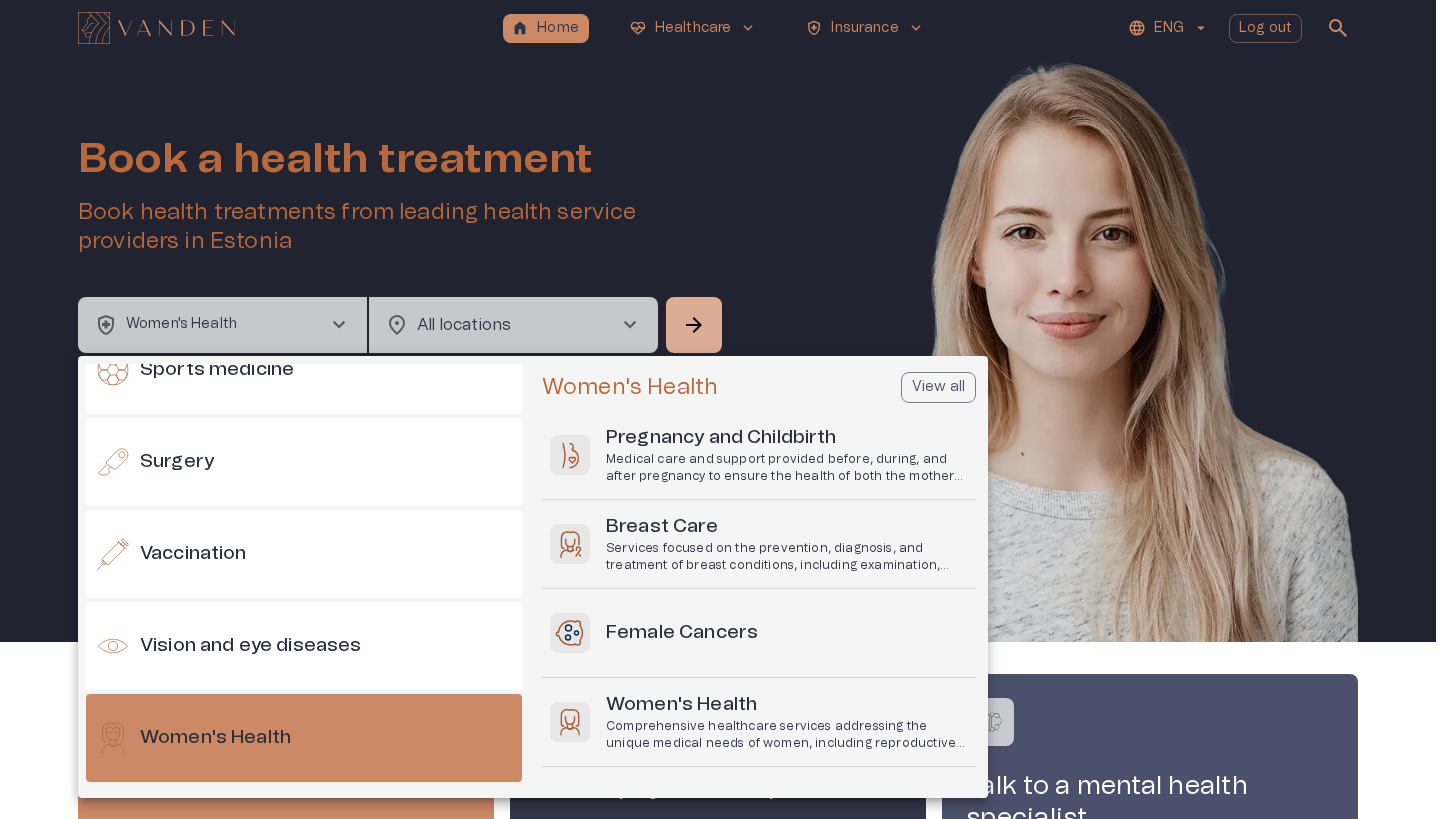 click at bounding box center [720, 409] 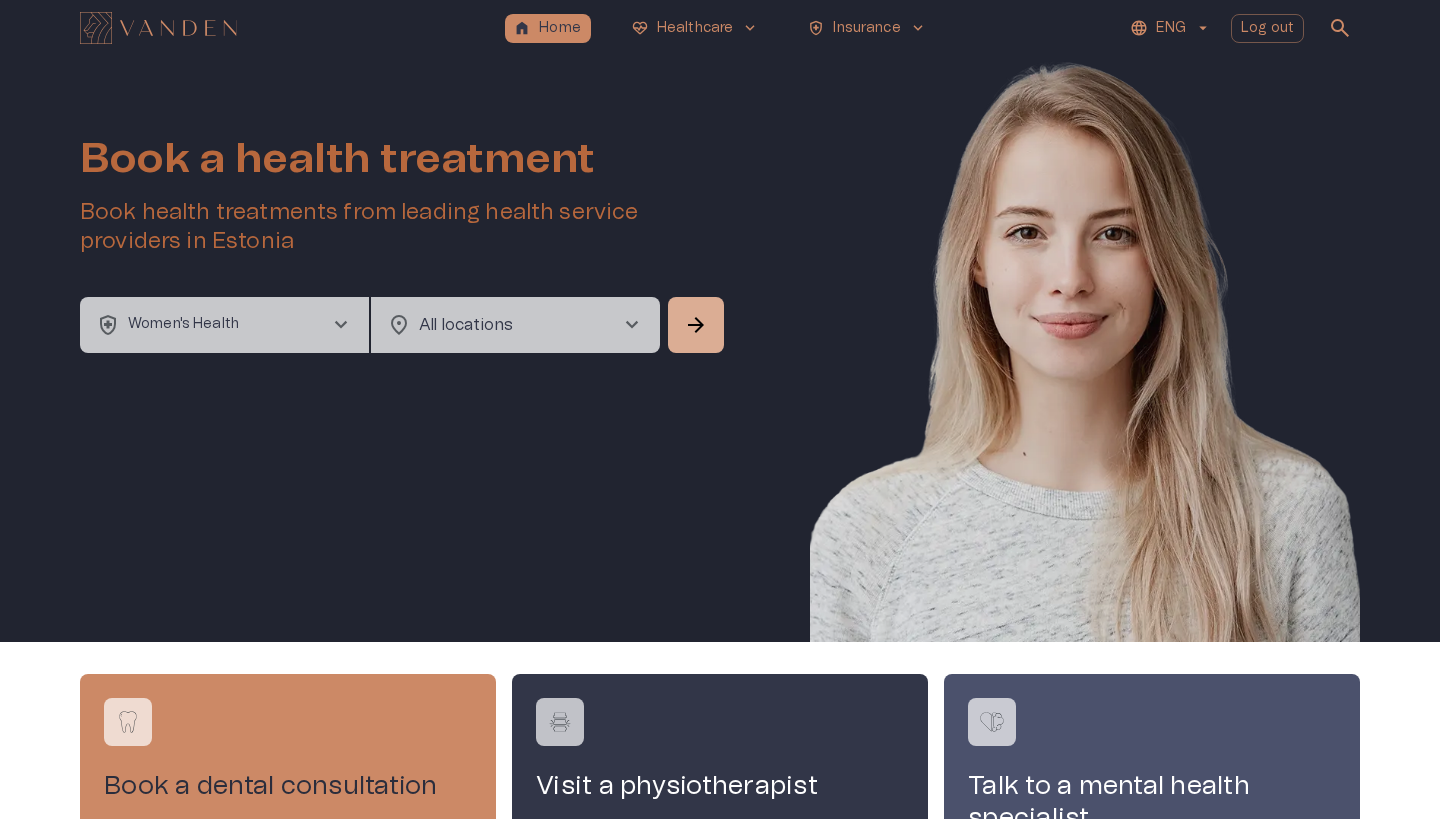 click on "home Home ecg_heart Healthcare keyboard_arrow_down health_and_safety Insurance keyboard_arrow_down ENG Log out search Book a health treatment Book health treatments from leading health service providers in Estonia health_and_safety Women's Health chevron_right location_on All locations chevron_right ​ arrow_forward Book a dental consultation Visit a physiotherapist Talk to a mental health specialist Powered by Pharmacy Contact us Privacy policy Terms and conditions" at bounding box center (720, 409) 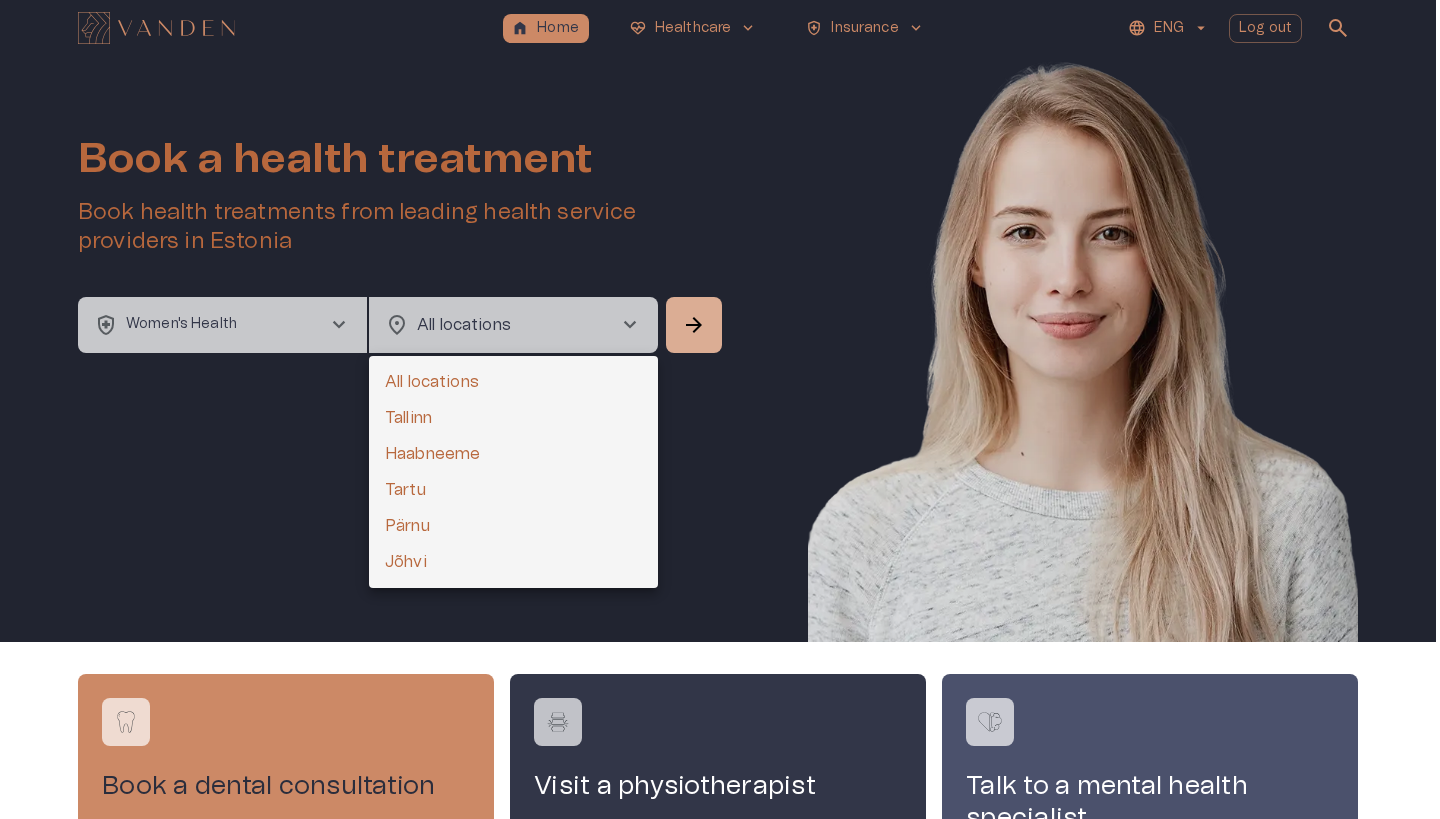 click on "Tallinn" at bounding box center (513, 418) 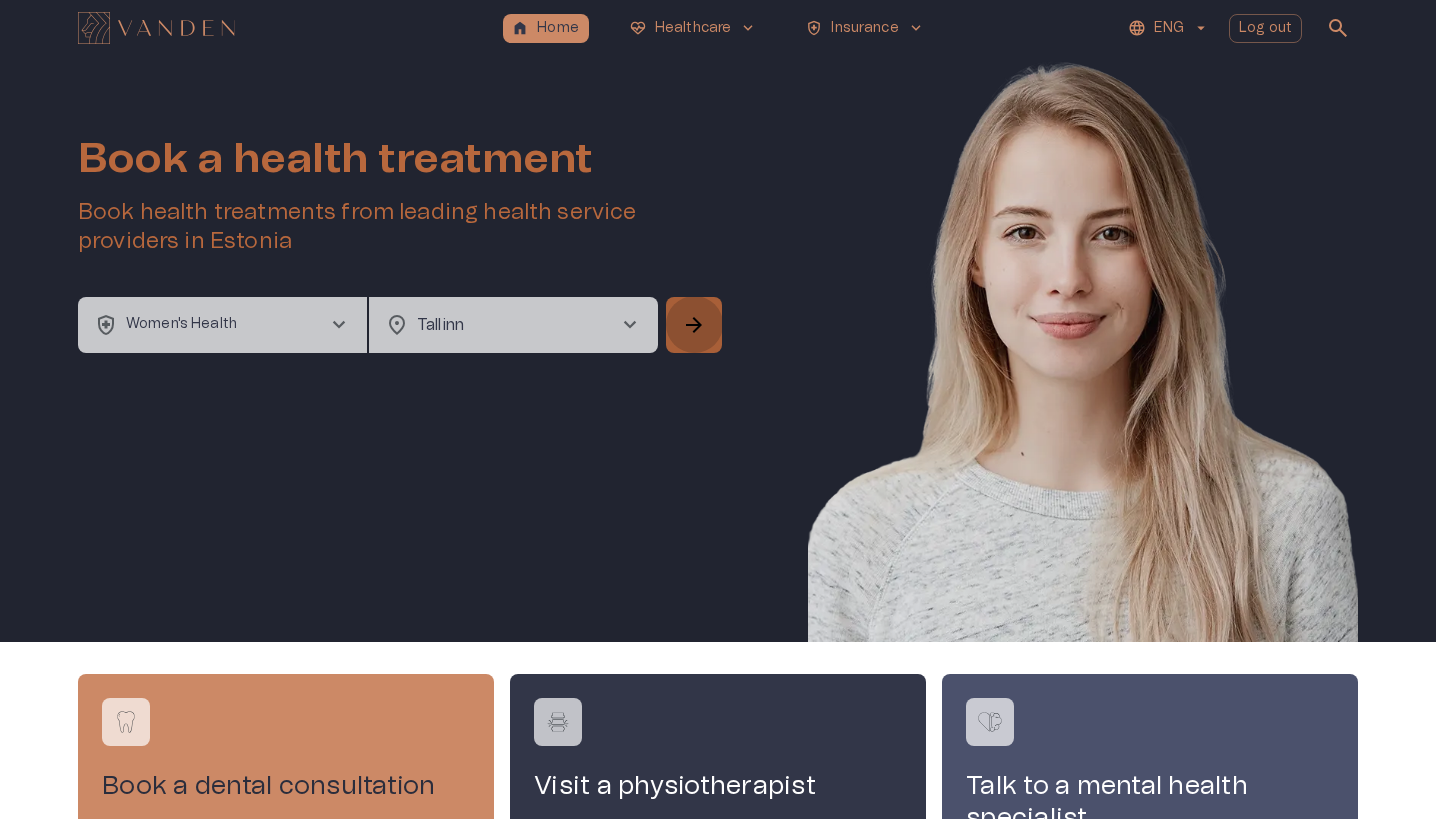 click on "arrow_forward" at bounding box center (694, 325) 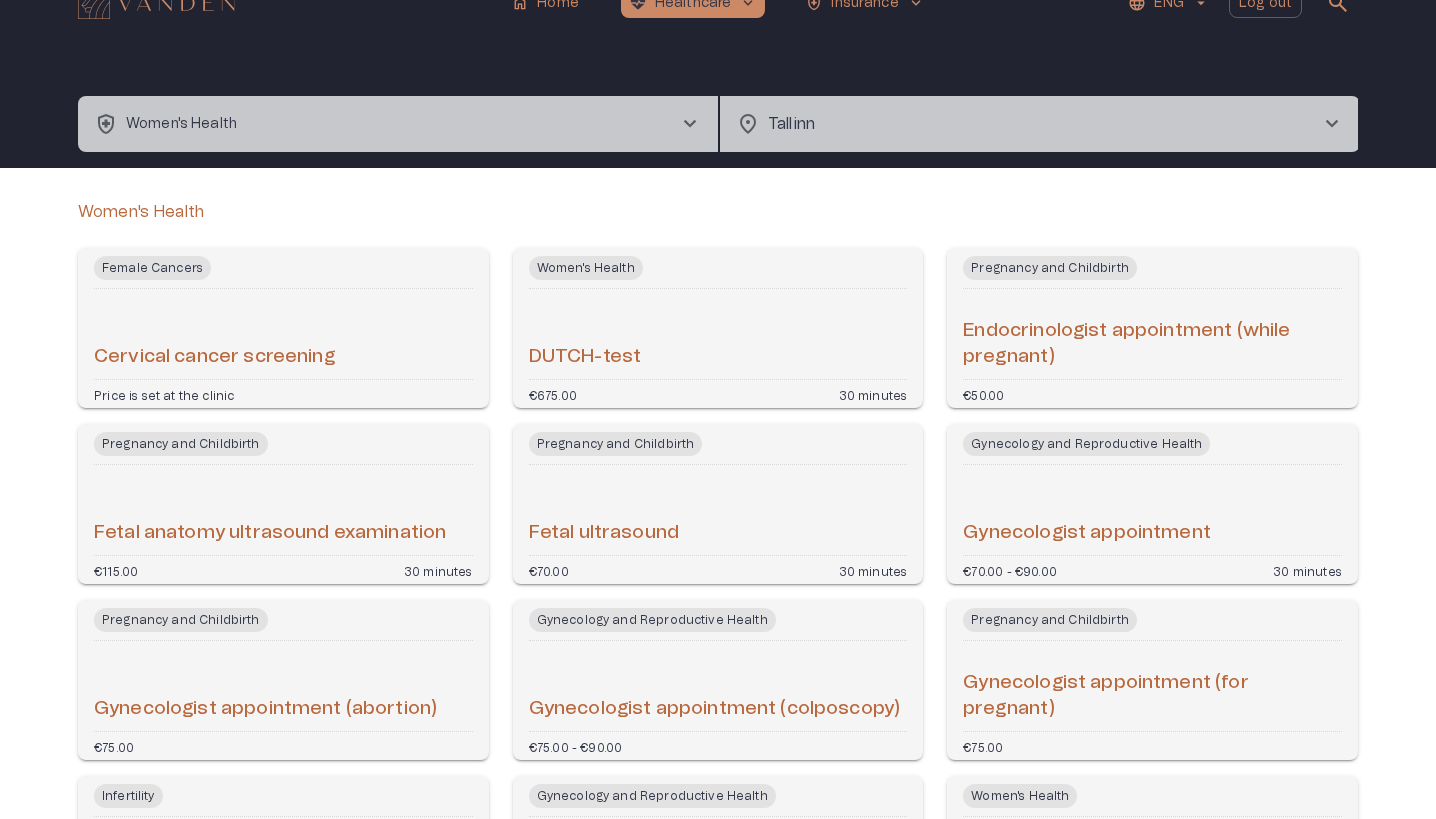 scroll, scrollTop: 32, scrollLeft: 0, axis: vertical 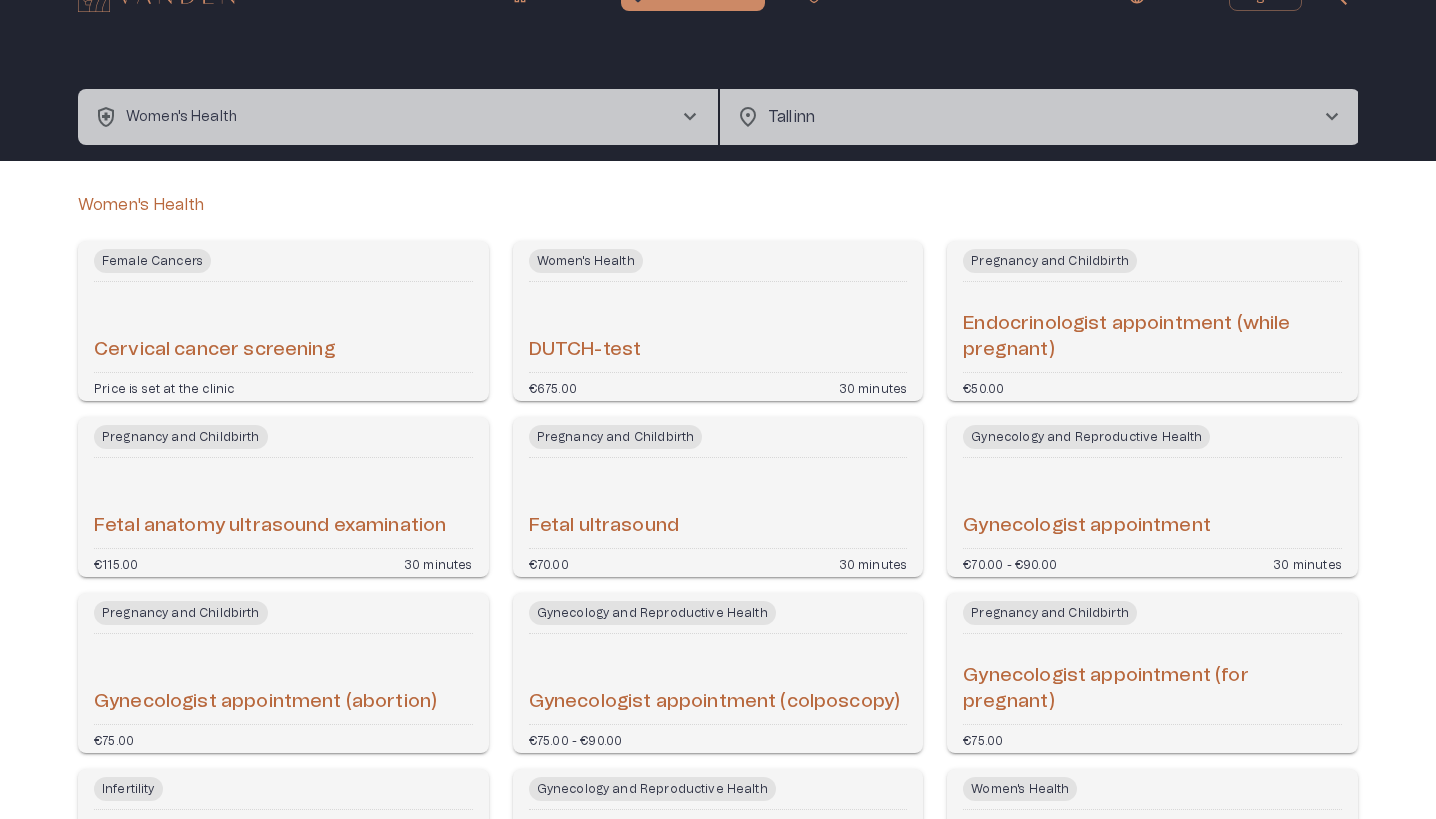 click on "health_and_safety Women's Health chevron_right" at bounding box center (398, 117) 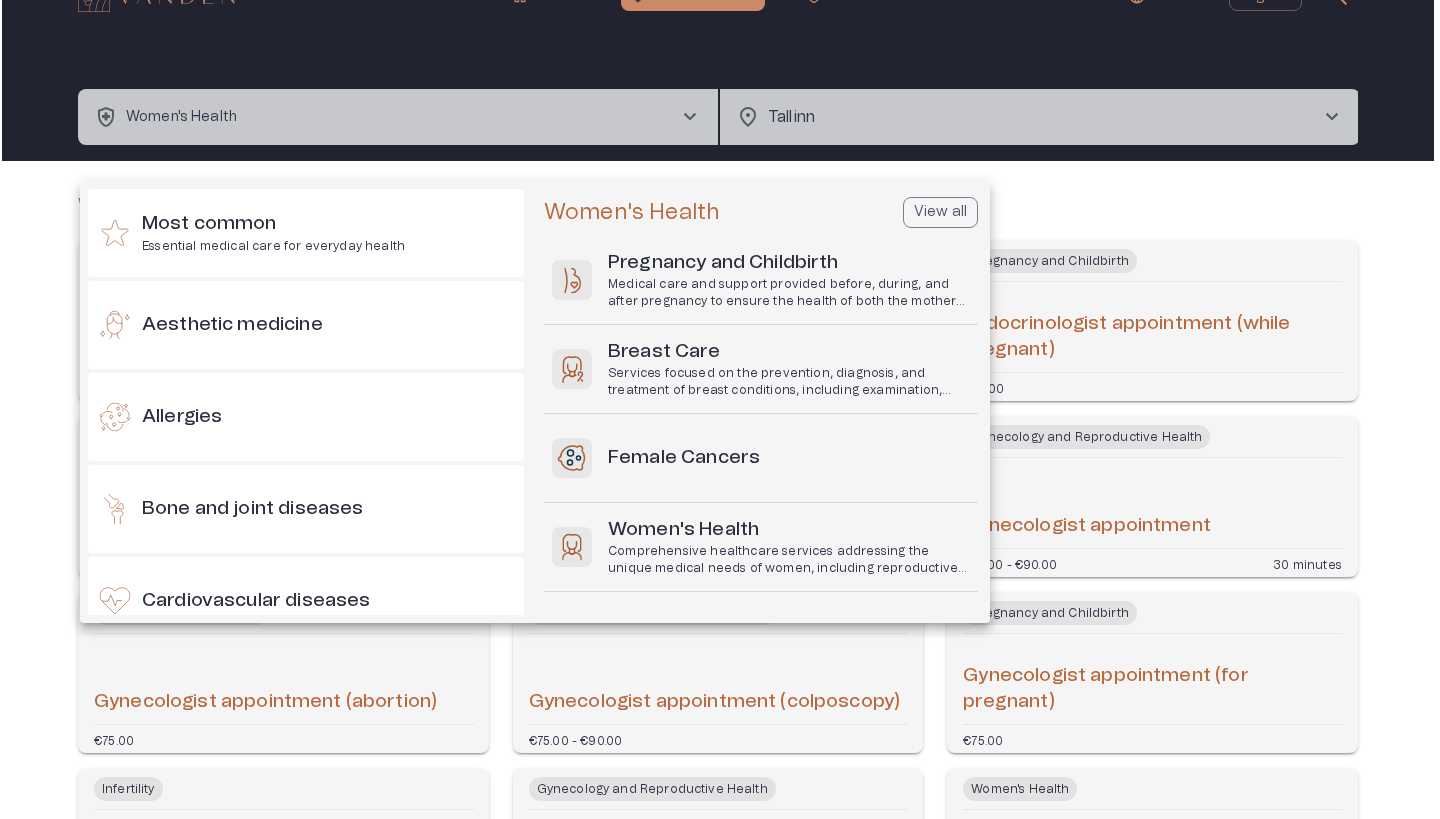 scroll, scrollTop: 0, scrollLeft: 0, axis: both 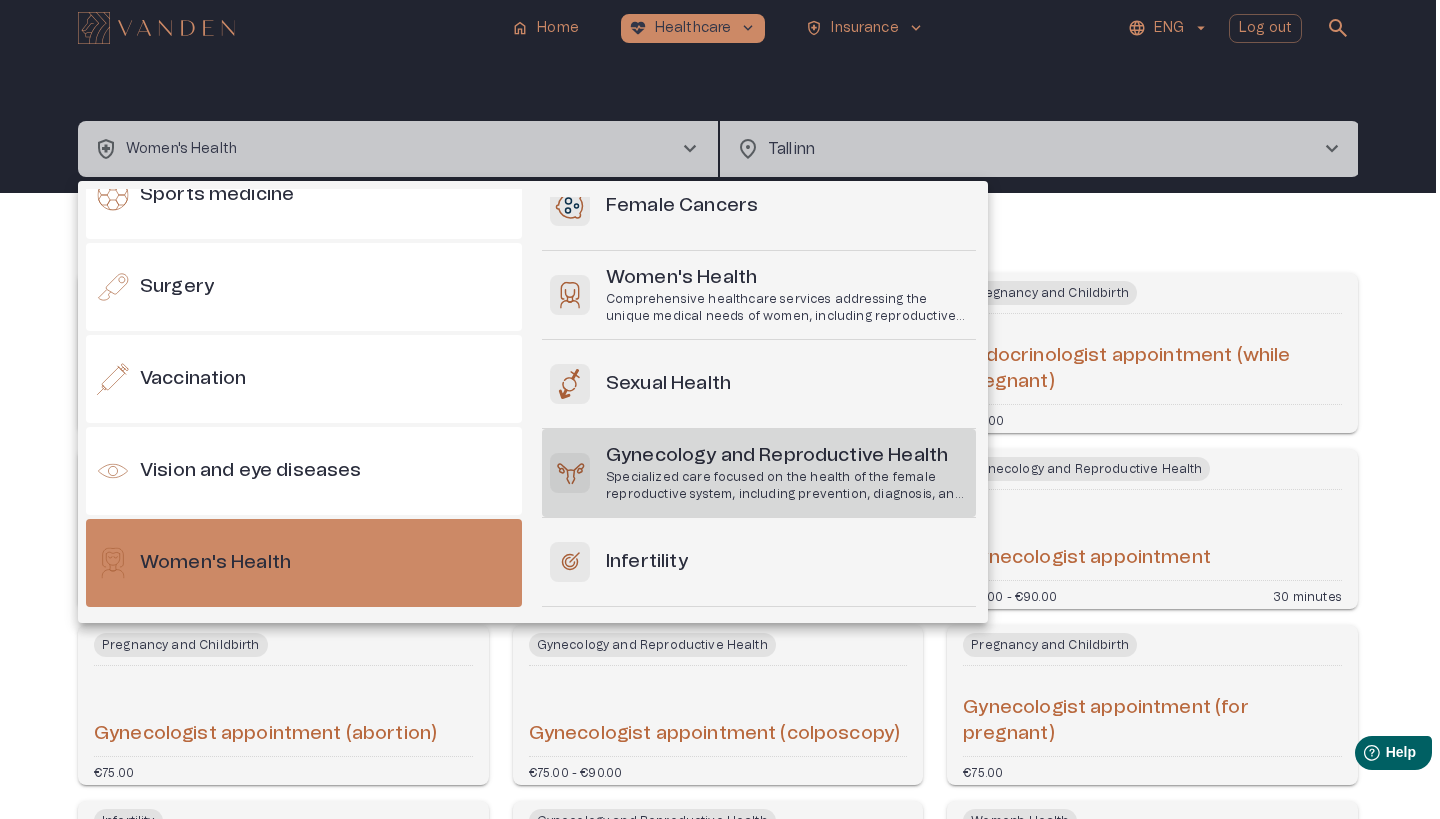 click on "Specialized care focused on the health of the female reproductive system, including prevention, diagnosis, and treatment of disorders." at bounding box center (787, 486) 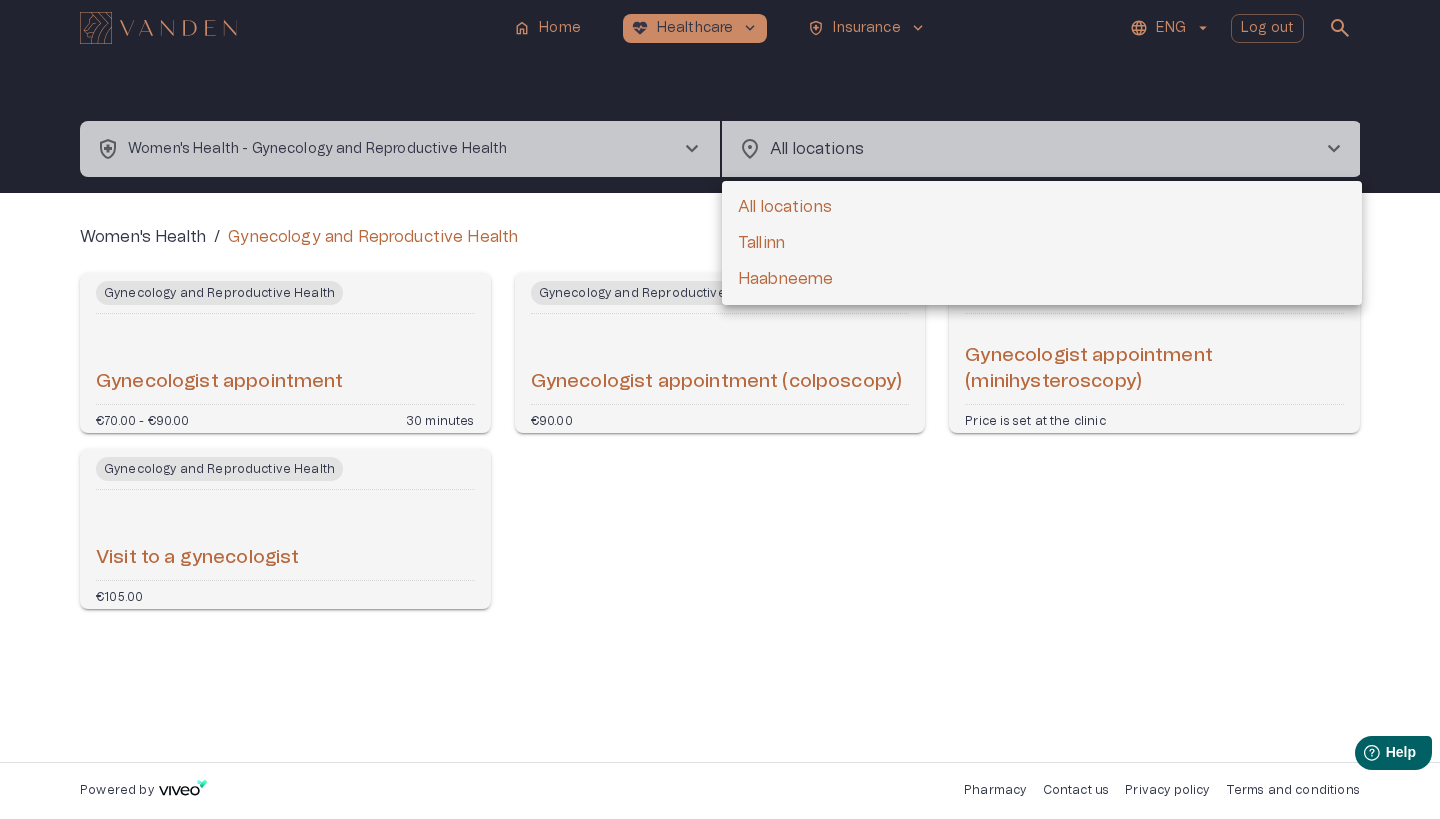 click on "home Home ecg_heart Healthcare keyboard_arrow_down health_and_safety Insurance keyboard_arrow_down ENG Log out search health_and_safety Women's Health - Gynecology and Reproductive Health chevron_right location_on All locations chevron_right ​ Women's Health / Gynecology and Reproductive Health Gynecology and Reproductive Health Gynecologist appointment €70.00 - €90.00 30 minutes Gynecology and Reproductive Health Gynecologist appointment (colposcopy) €90.00 Gynecology and Reproductive Health Gynecologist appointment (minihysteroscopy) Price is set at the clinic Gynecology and Reproductive Health Visit to a gynecologist €105.00 Powered by Pharmacy Contact us Privacy policy Terms and conditions
All locations Tallinn Haabneeme" at bounding box center [720, 409] 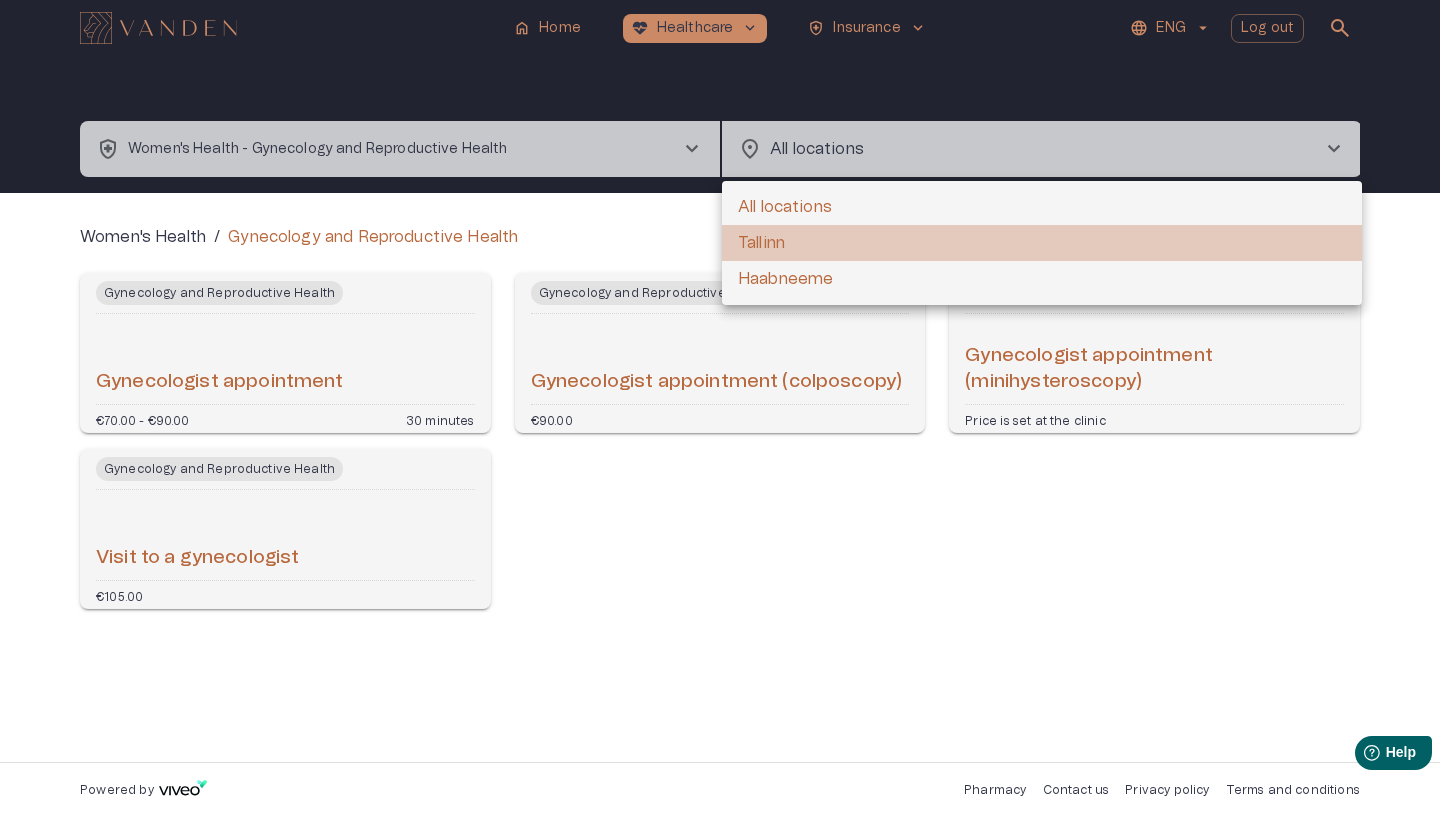click on "Tallinn" at bounding box center (1042, 243) 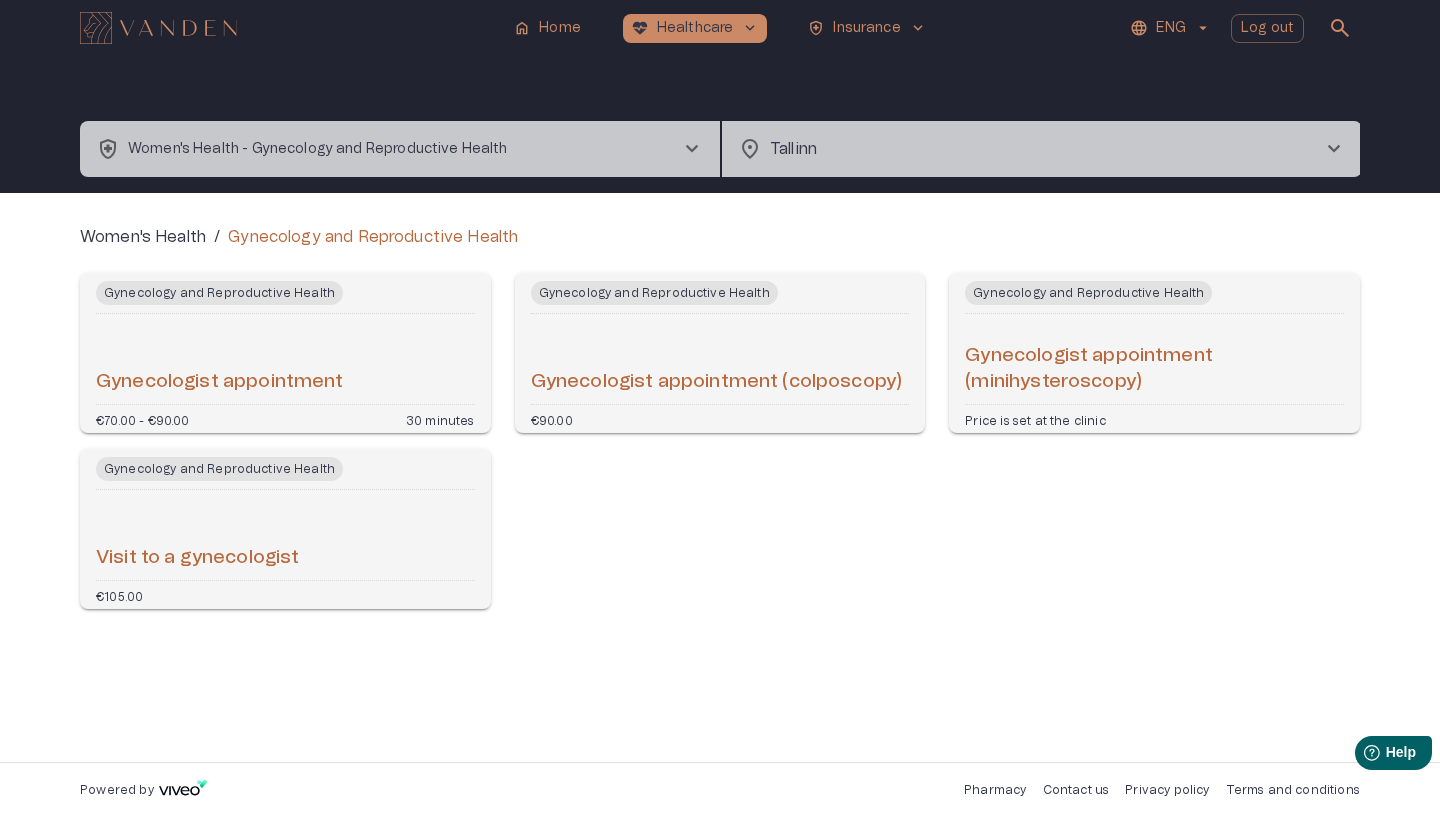 click on "Gynecologist appointment" at bounding box center [220, 382] 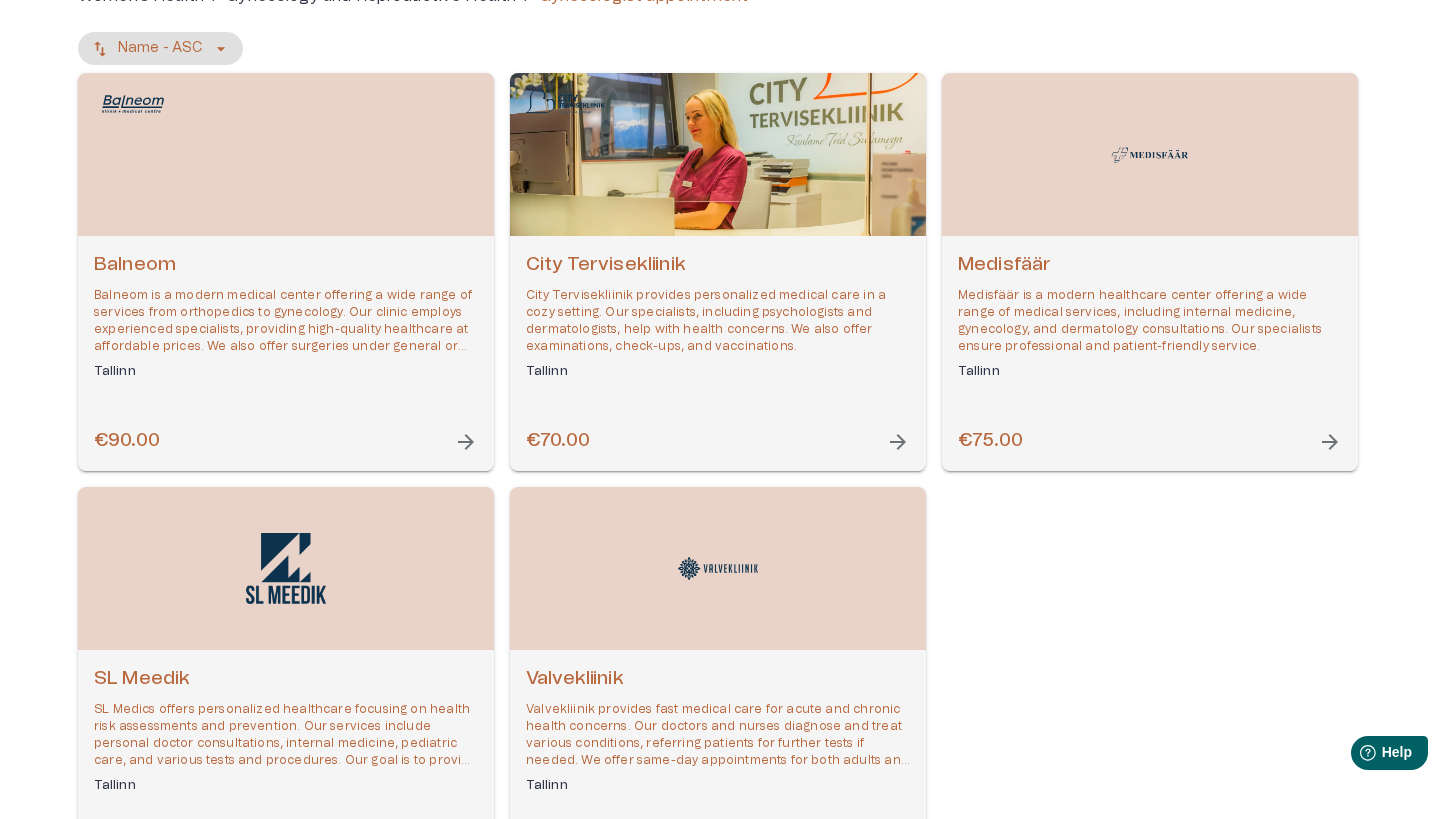 scroll, scrollTop: 225, scrollLeft: 0, axis: vertical 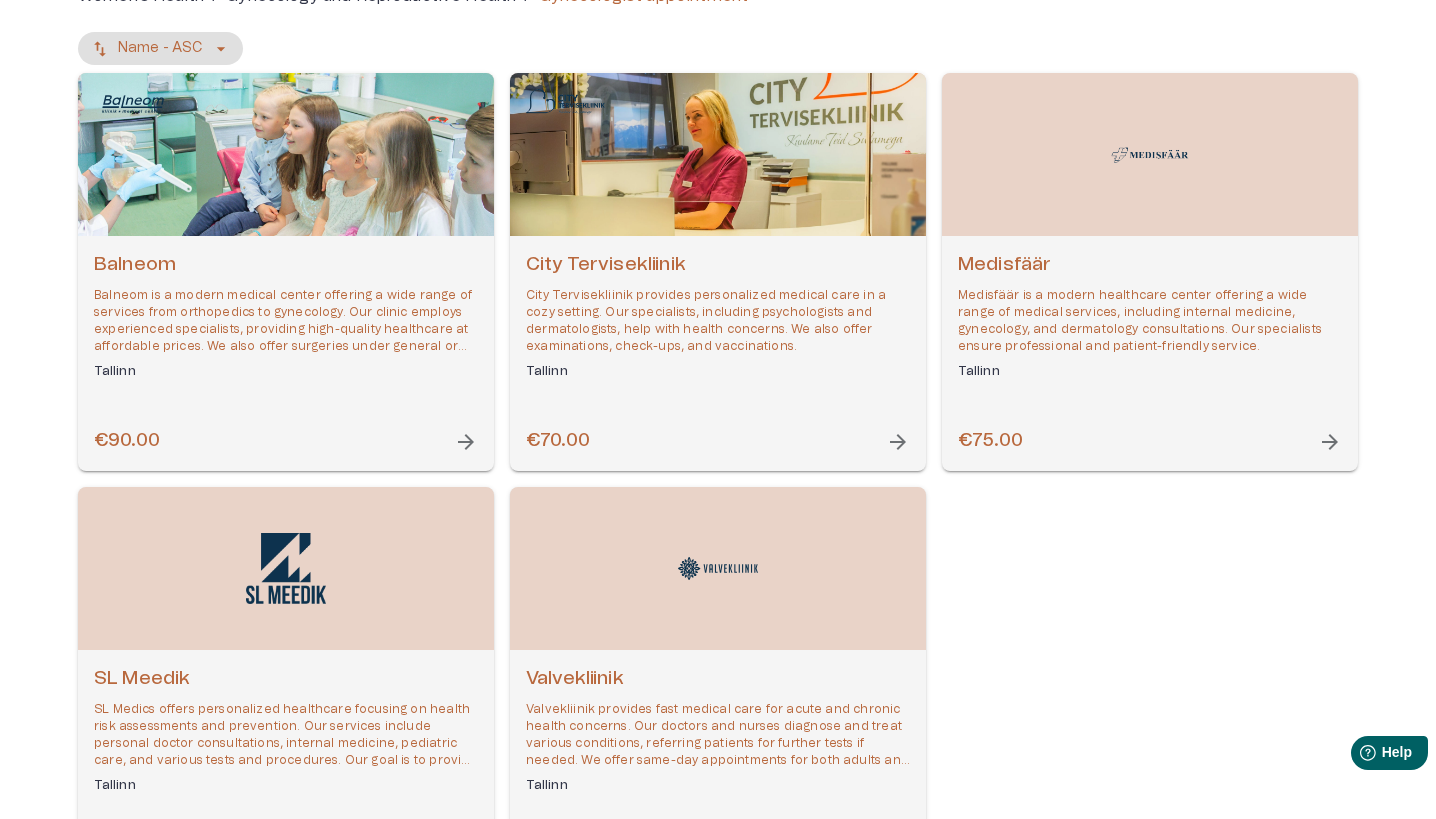 click on "City Tervisekliinik City Tervisekliinik provides personalized medical care in a cozy setting. Our specialists, including psychologists and dermatologists, help with health concerns. We also offer examinations, check-ups, and vaccinations. Tallinn €70.00 arrow_forward" at bounding box center [718, 353] 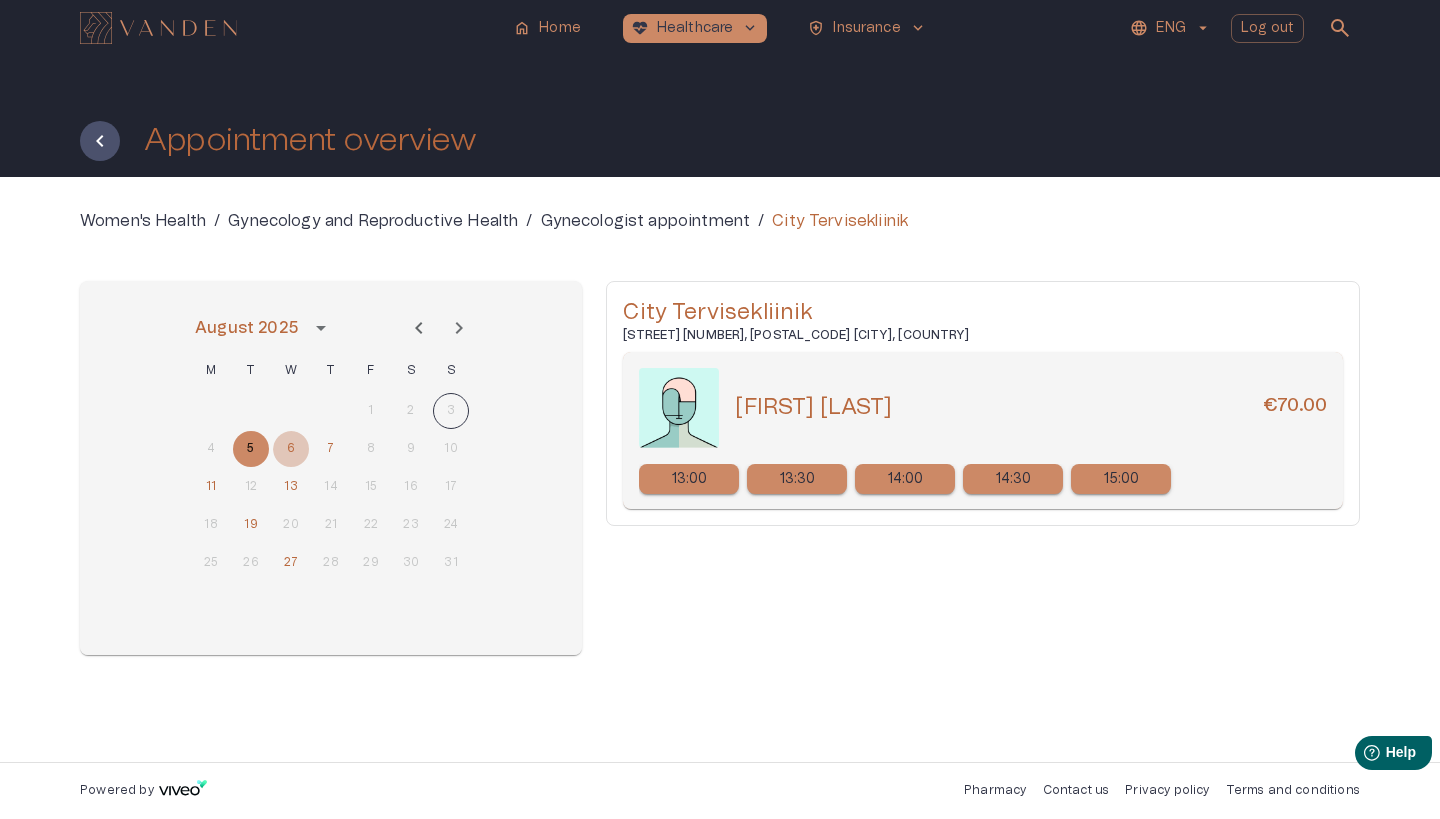 click on "6" at bounding box center [291, 449] 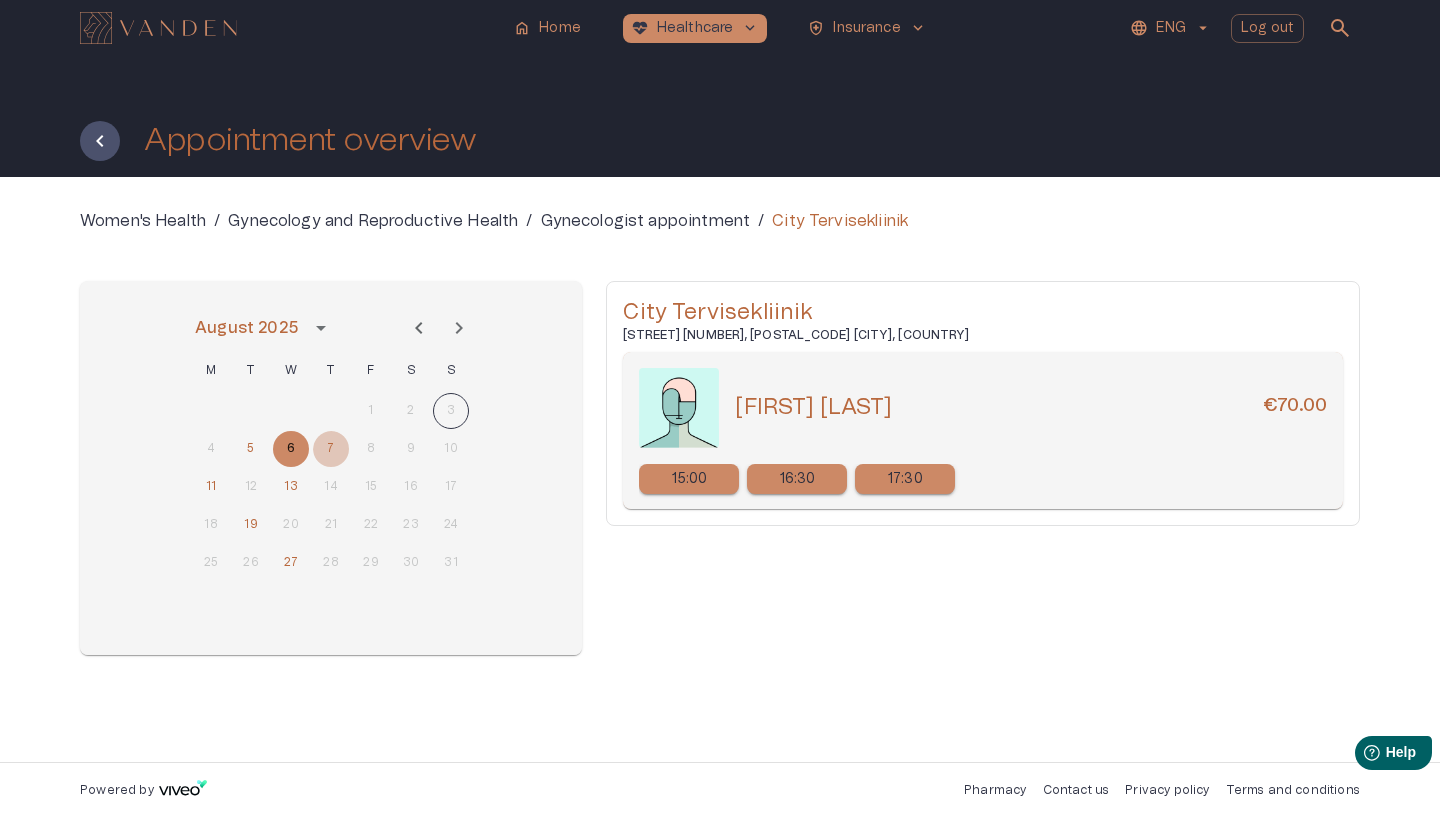 click on "7" at bounding box center (331, 449) 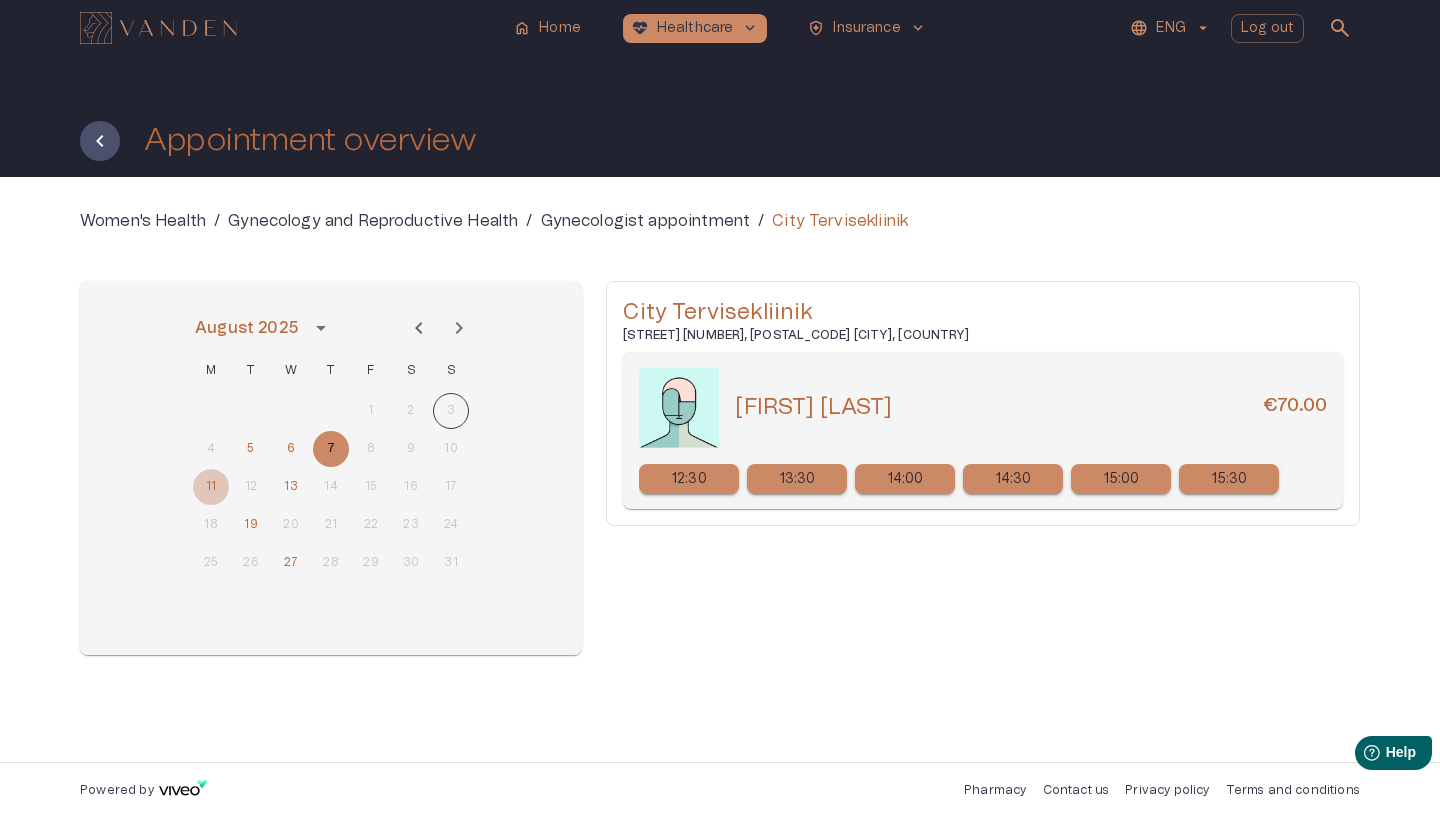 click on "11" at bounding box center (211, 487) 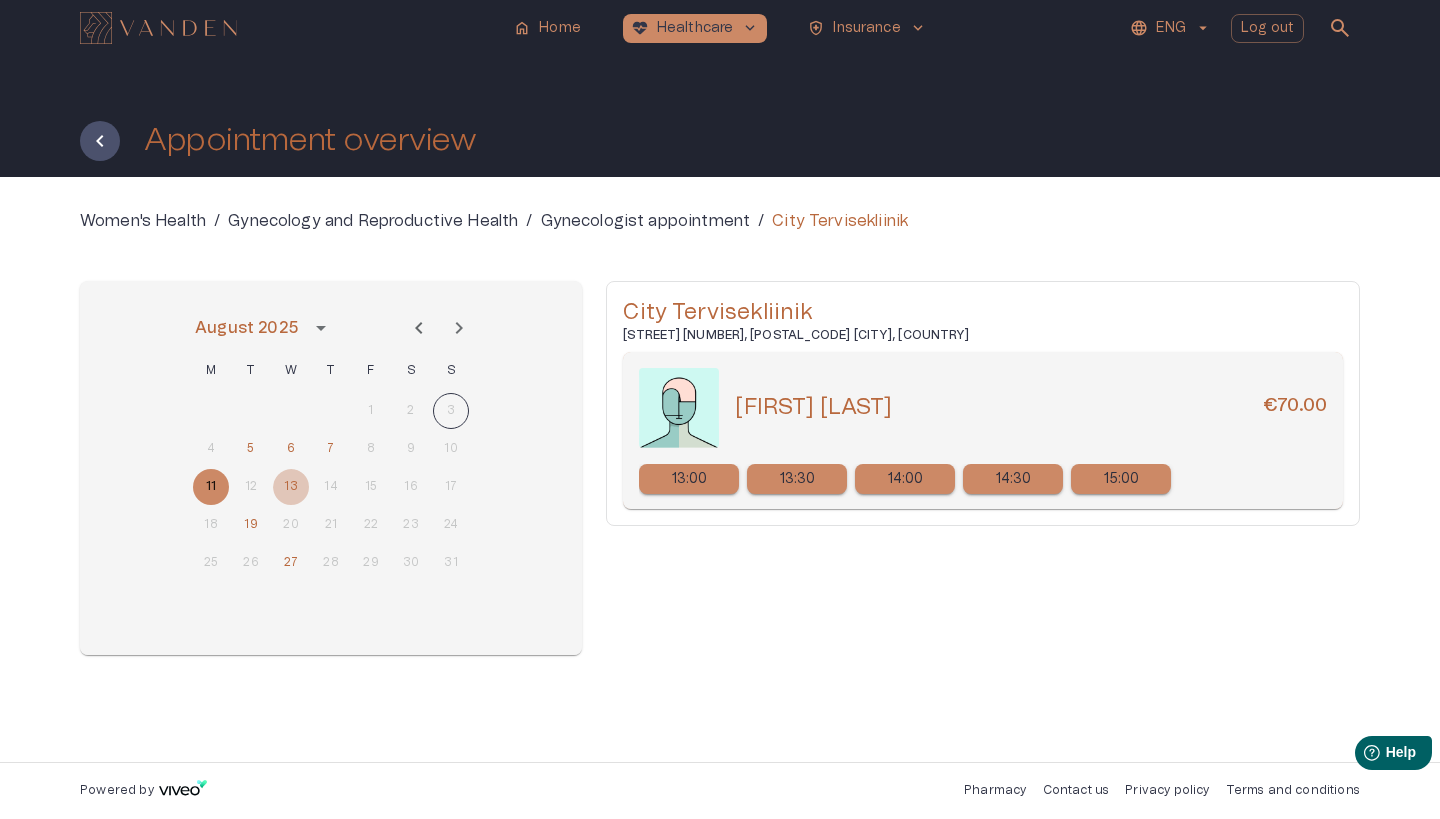 click on "13" at bounding box center (291, 487) 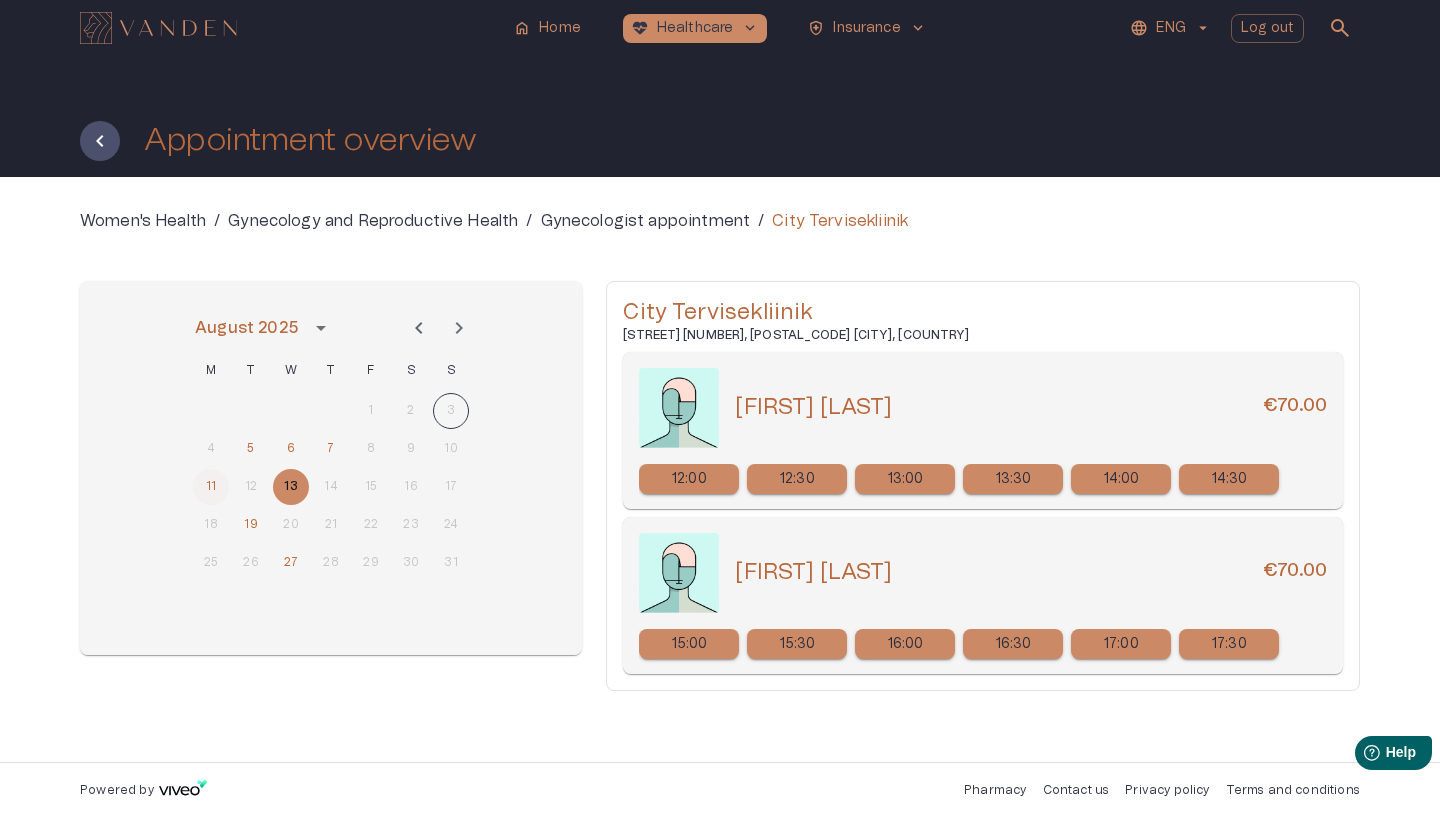 click on "11" at bounding box center [211, 487] 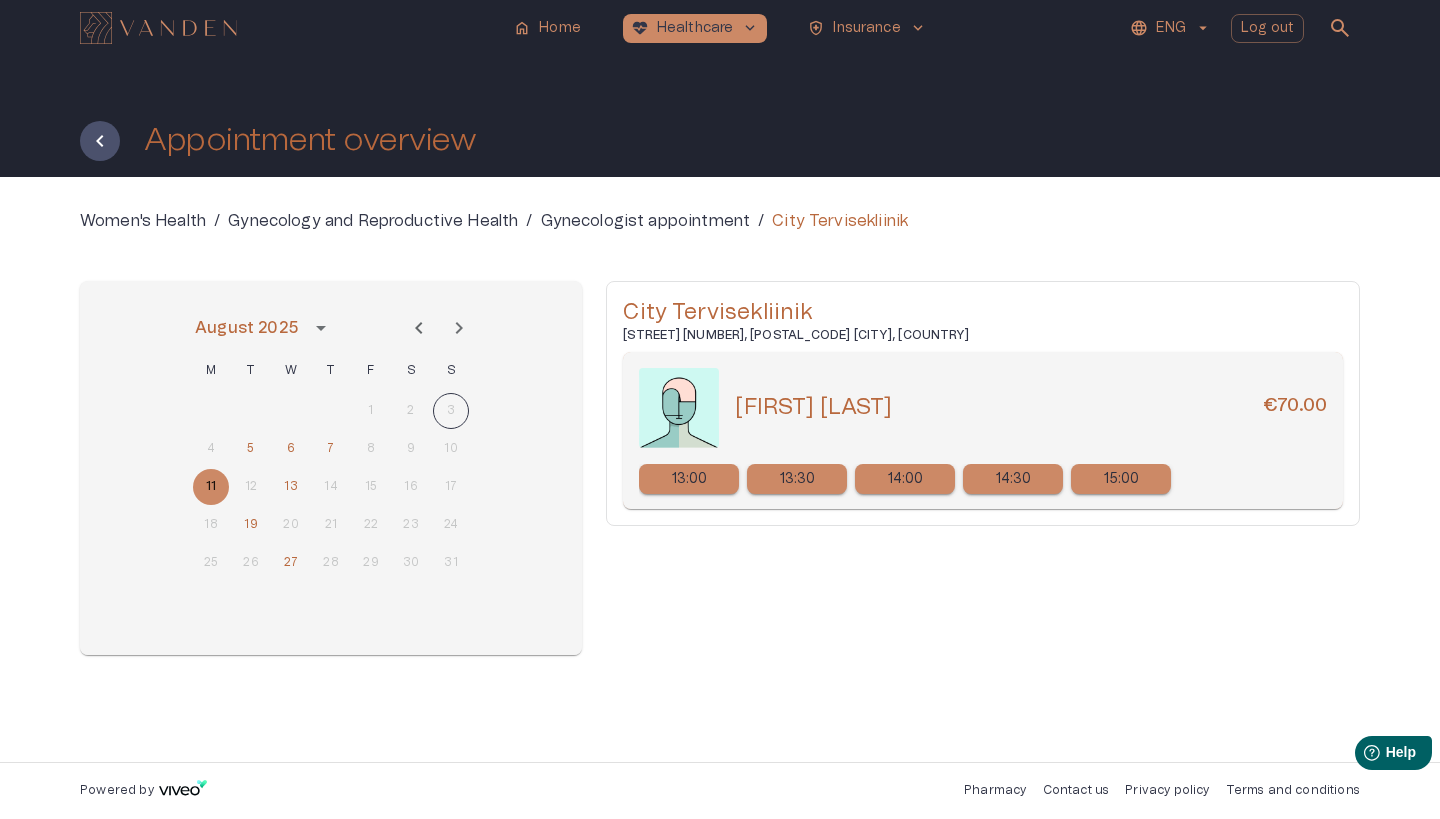 drag, startPoint x: 924, startPoint y: 407, endPoint x: 722, endPoint y: 404, distance: 202.02228 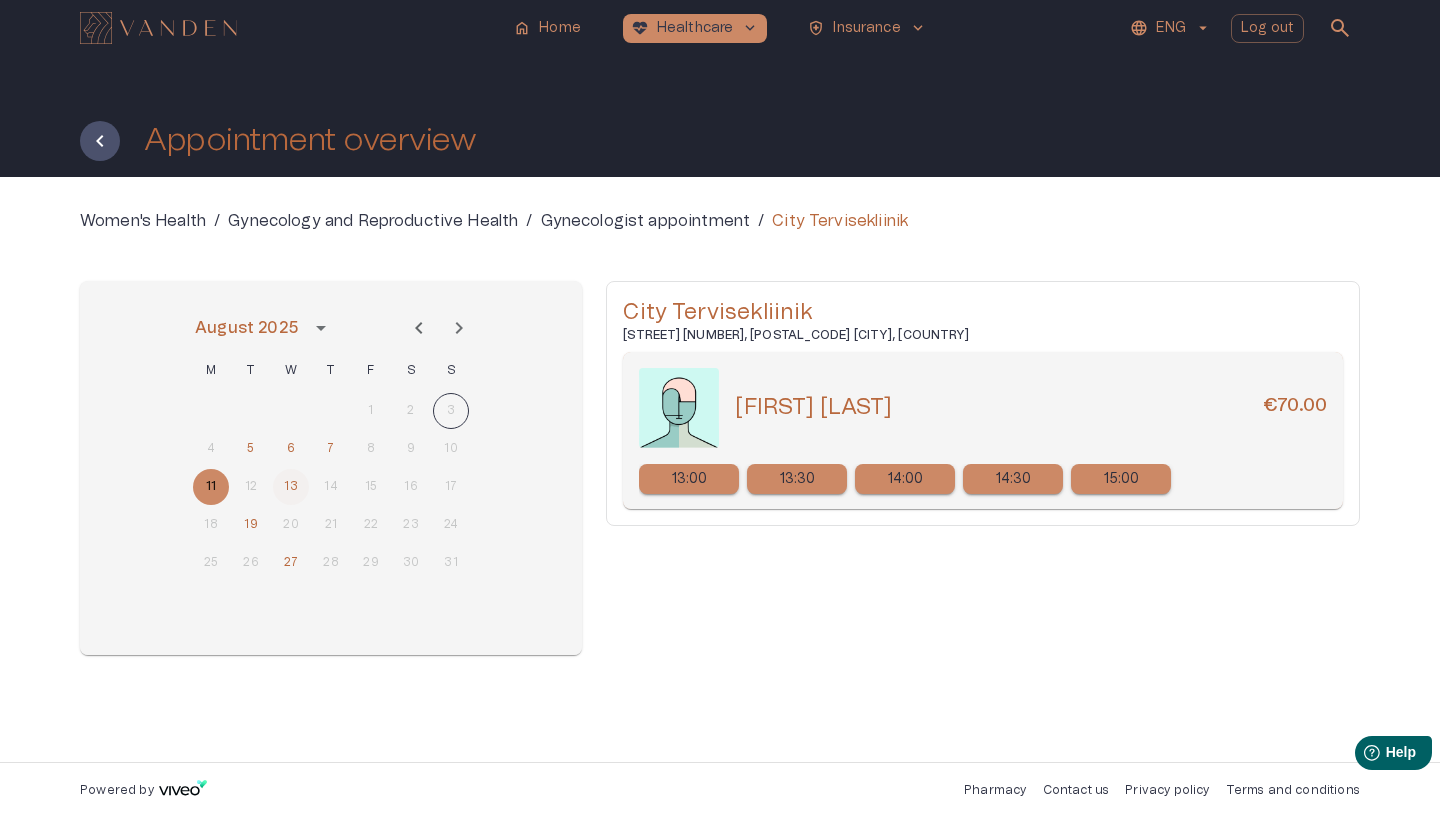 click on "13" at bounding box center (291, 487) 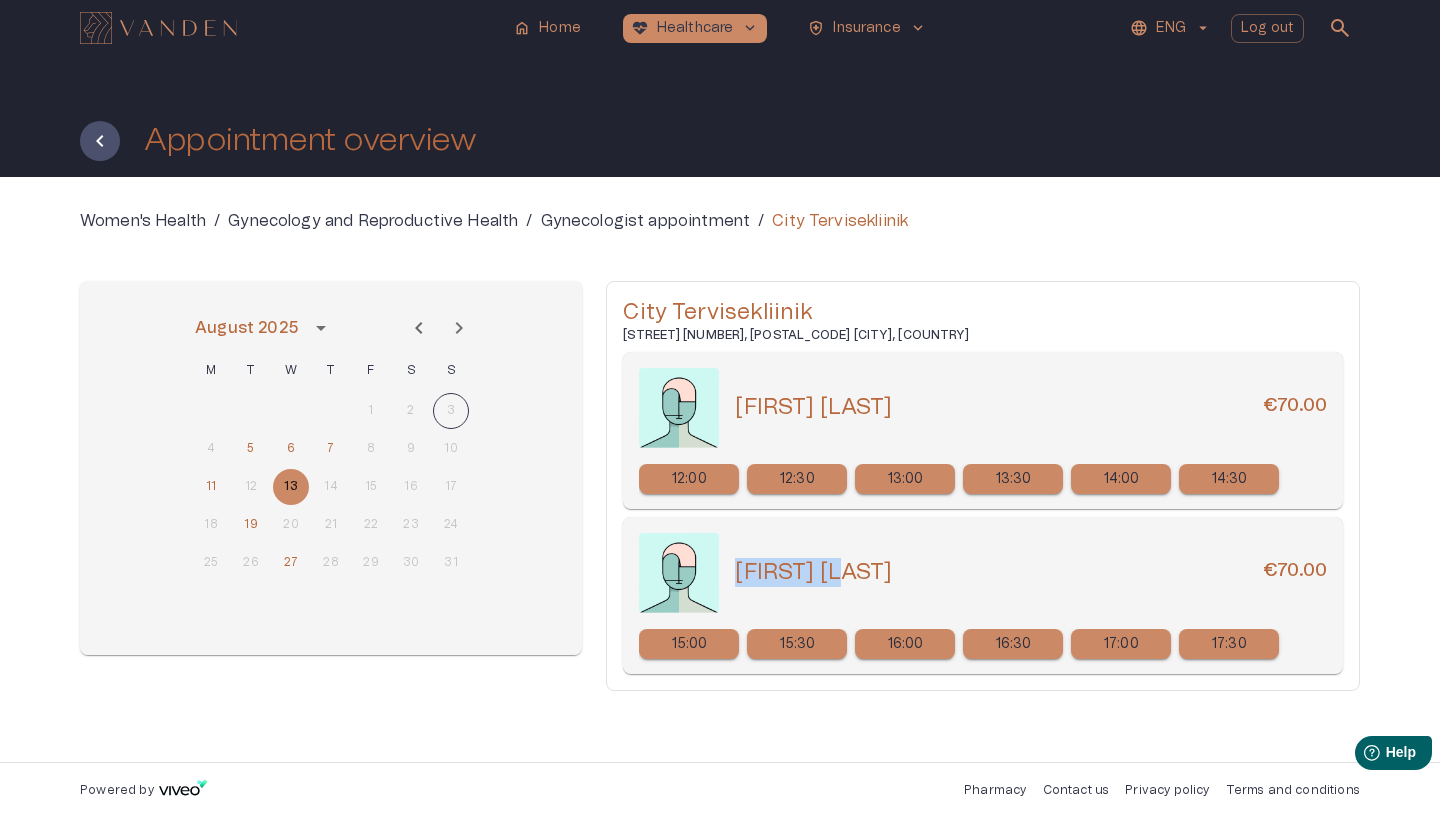 drag, startPoint x: 855, startPoint y: 572, endPoint x: 733, endPoint y: 571, distance: 122.0041 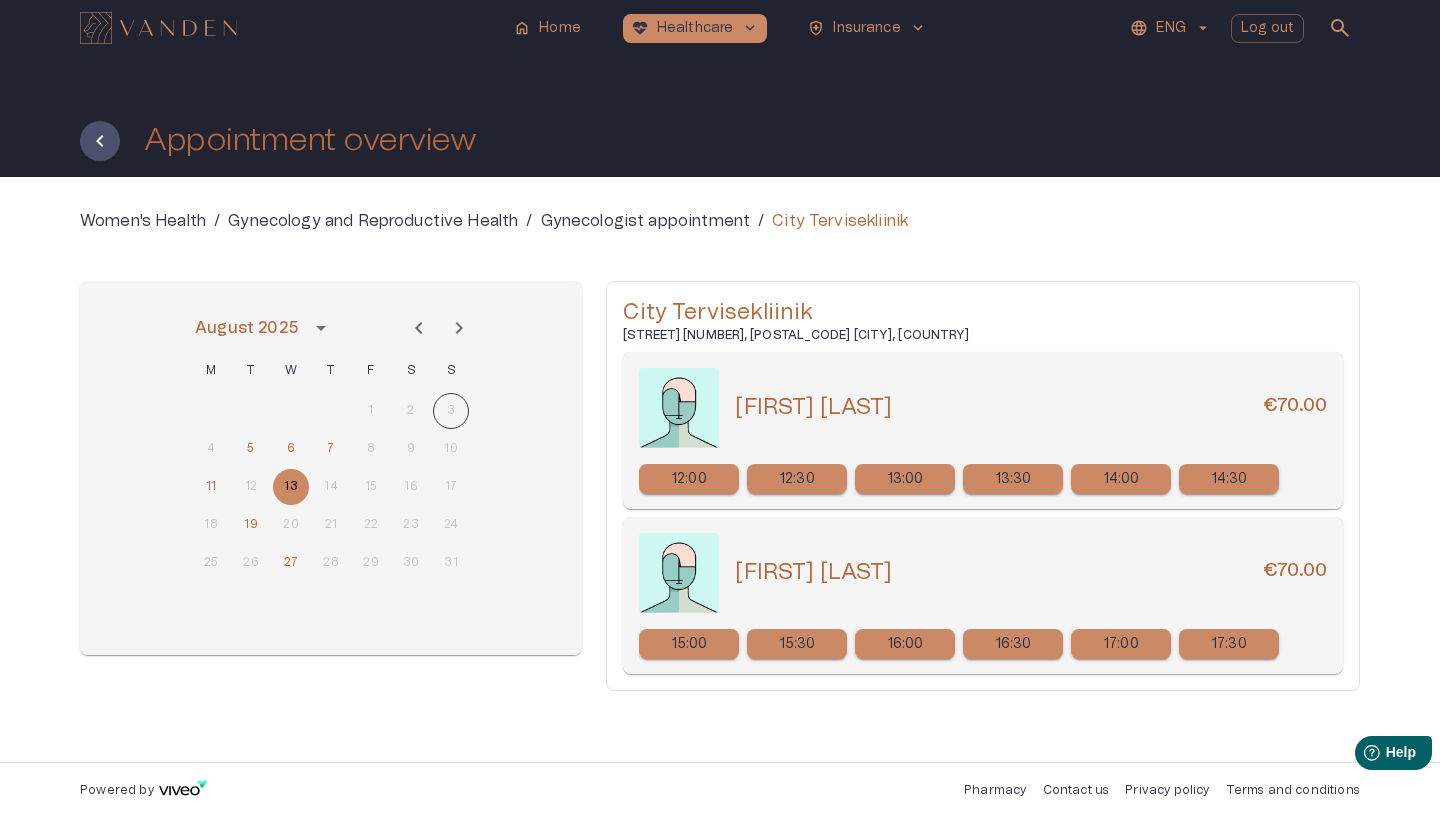 click on "City Tervisekliinik" at bounding box center (983, 312) 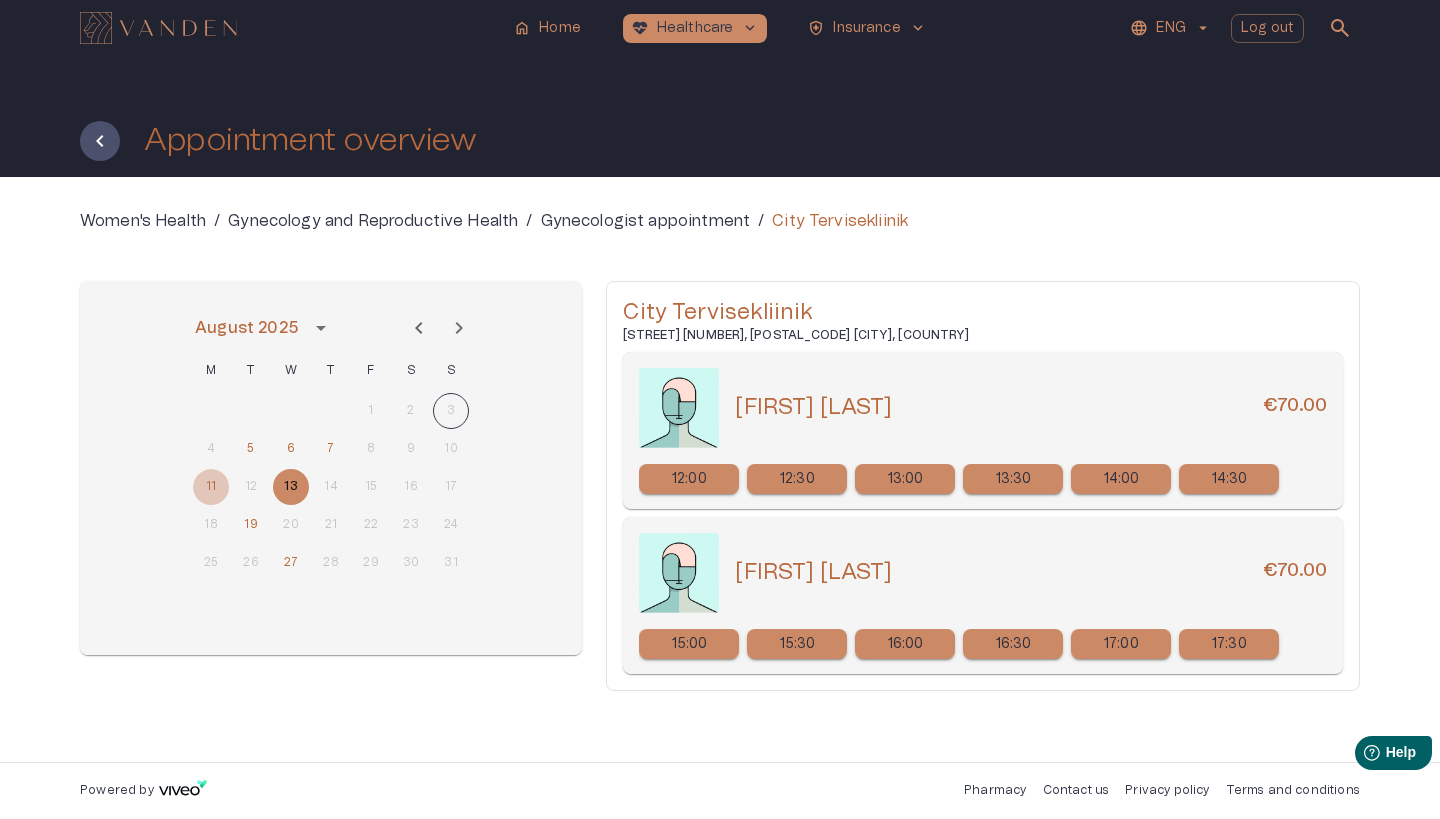 click on "11" at bounding box center [211, 487] 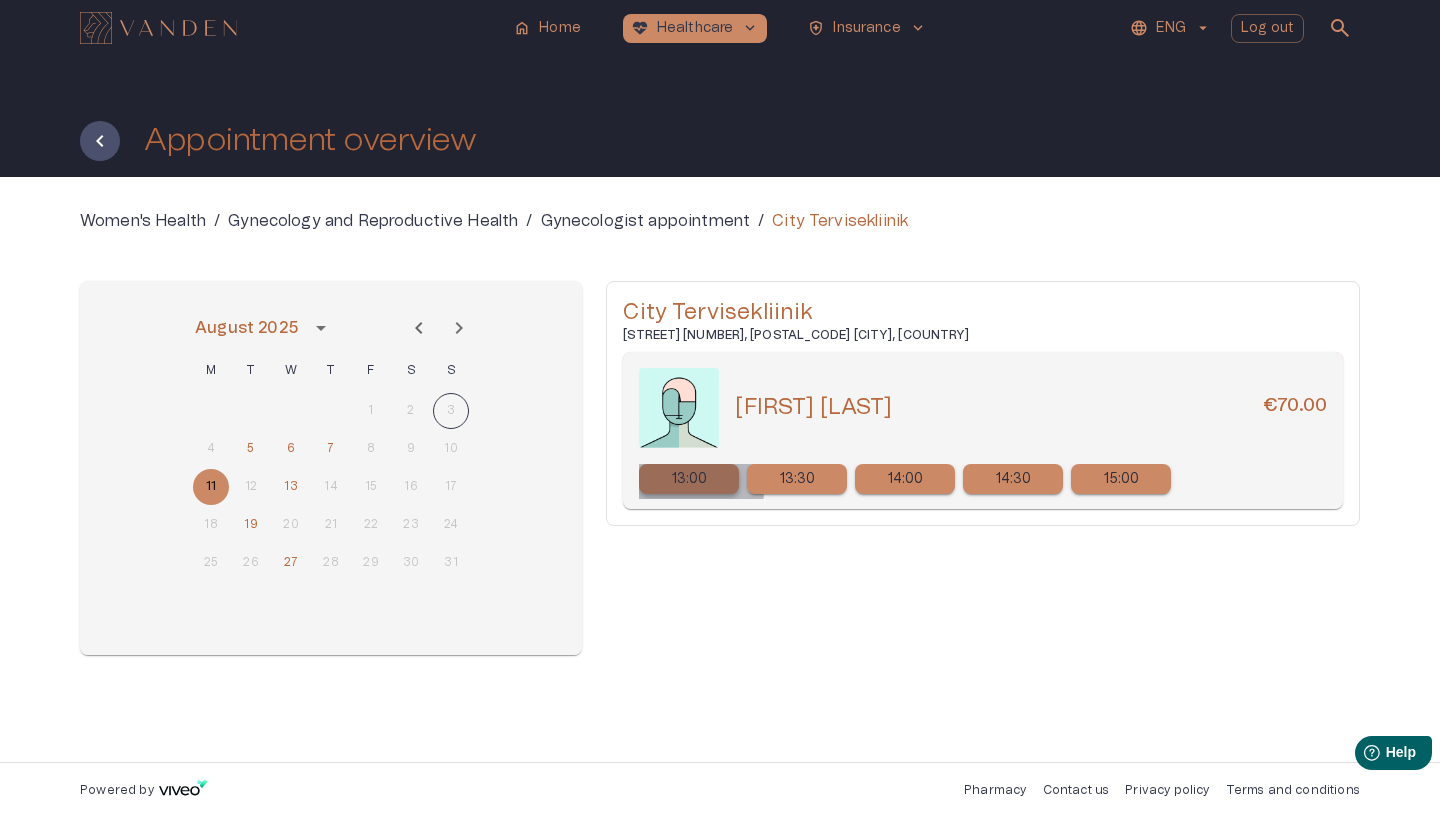 click on "13:00" at bounding box center [689, 479] 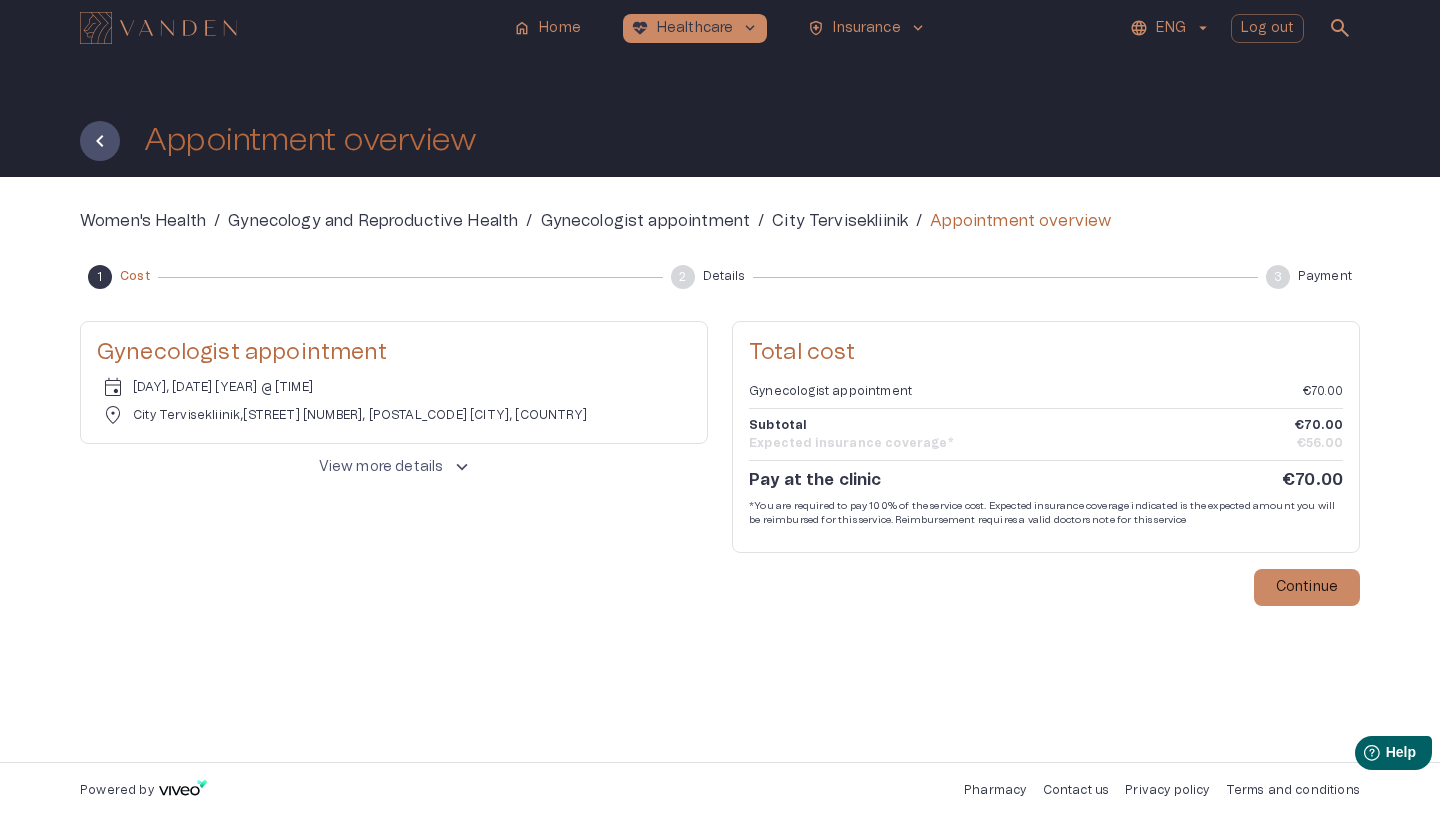 click on "*You are required to pay 100% of the service cost. Expected insurance coverage indicated is the expected amount you will be reimbursed for this service. Reimbursement requires a valid doctors note for this service" at bounding box center (1046, 513) 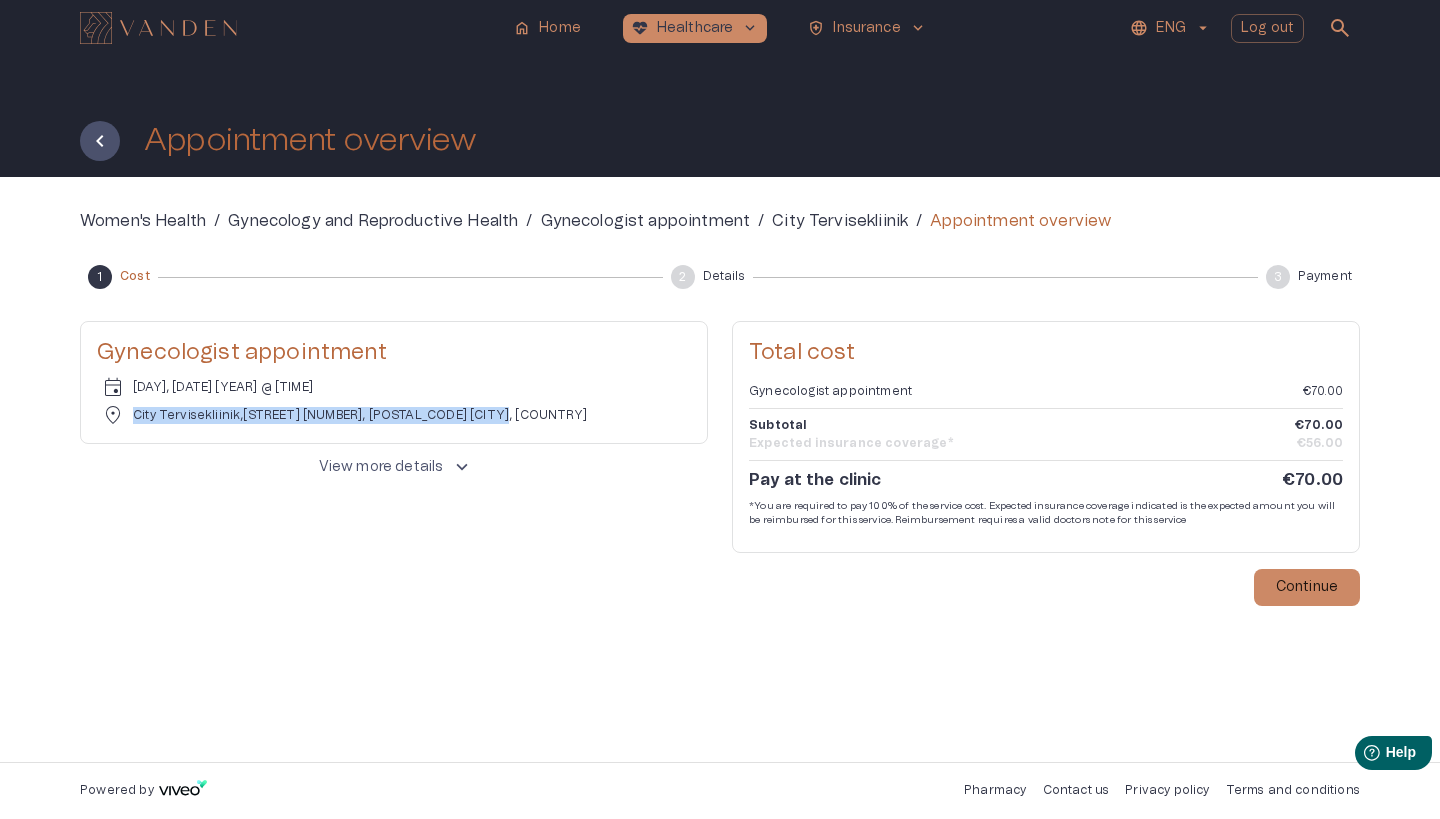 drag, startPoint x: 127, startPoint y: 413, endPoint x: 511, endPoint y: 423, distance: 384.1302 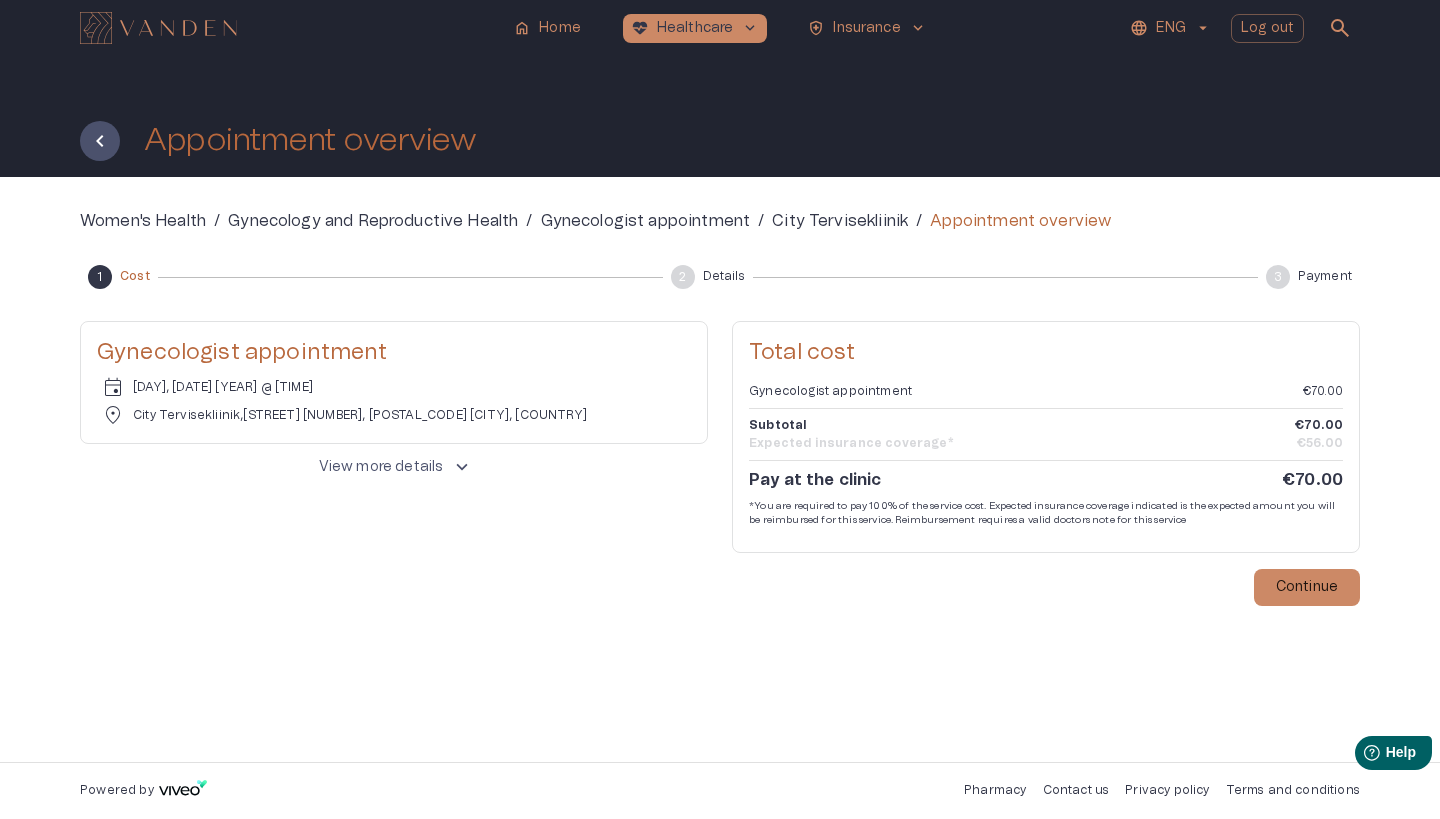 click on "Total cost Gynecologist appointment €70.00 Subtotal €70.00 Expected insurance coverage* €56.00 Pay at the clinic €70.00 *You are required to pay 100% of the service cost. Expected insurance coverage indicated is the expected amount you will be reimbursed for this service. Reimbursement requires a valid doctors note for this service Continue" at bounding box center (1046, 463) 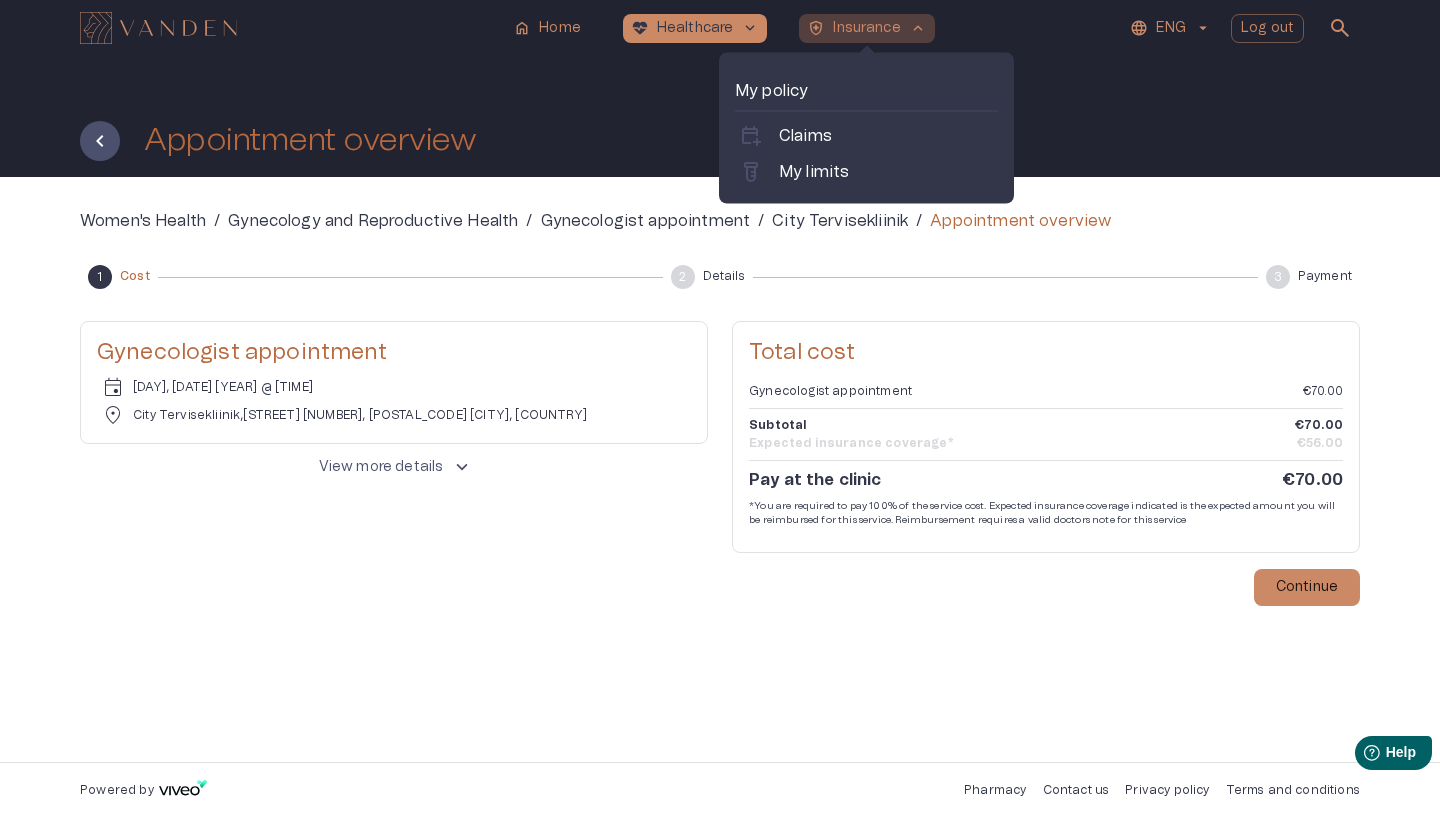 click on "keyboard_arrow_up" at bounding box center [918, 28] 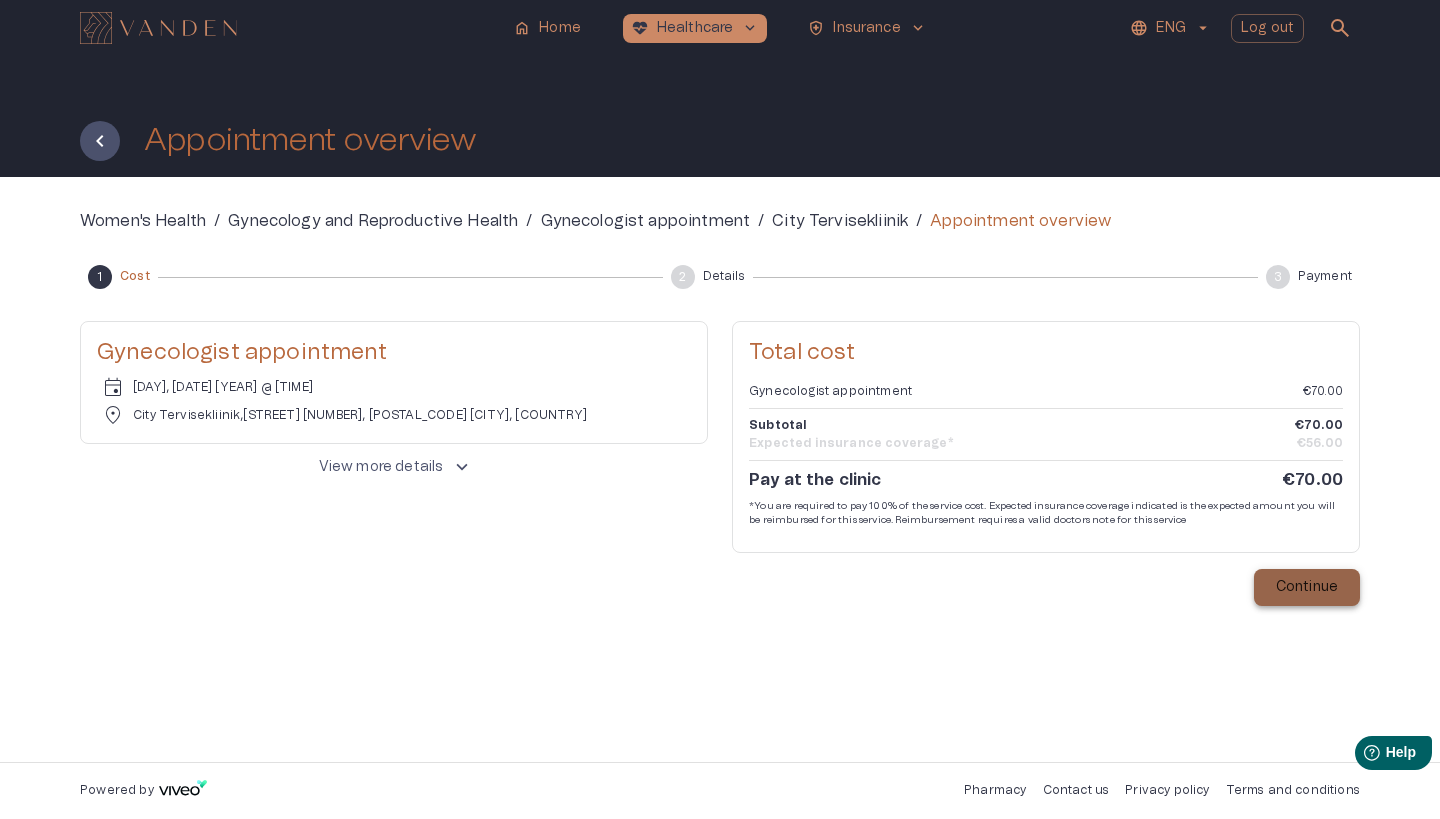 click on "Continue" at bounding box center (1307, 587) 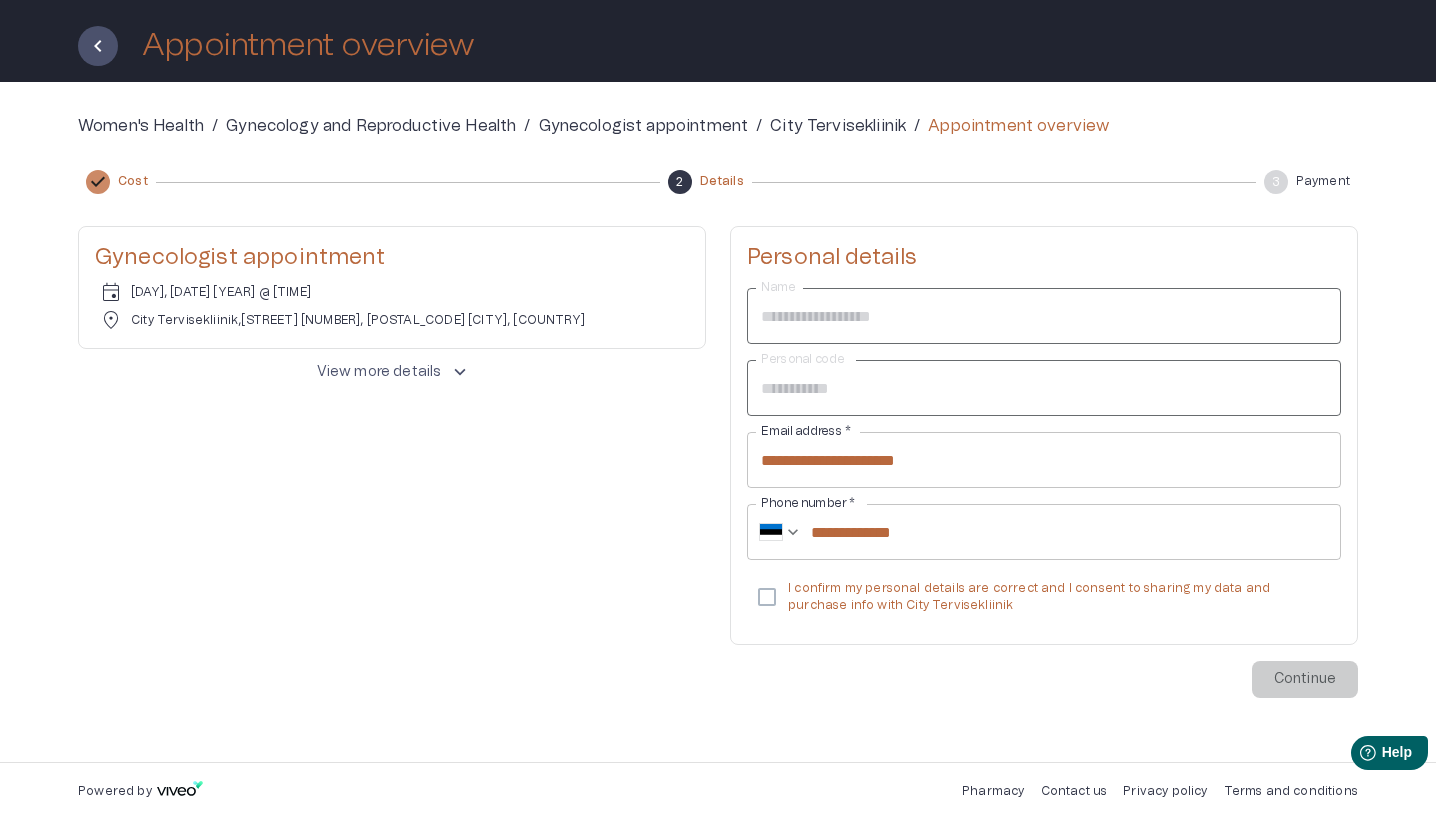 scroll, scrollTop: 95, scrollLeft: 0, axis: vertical 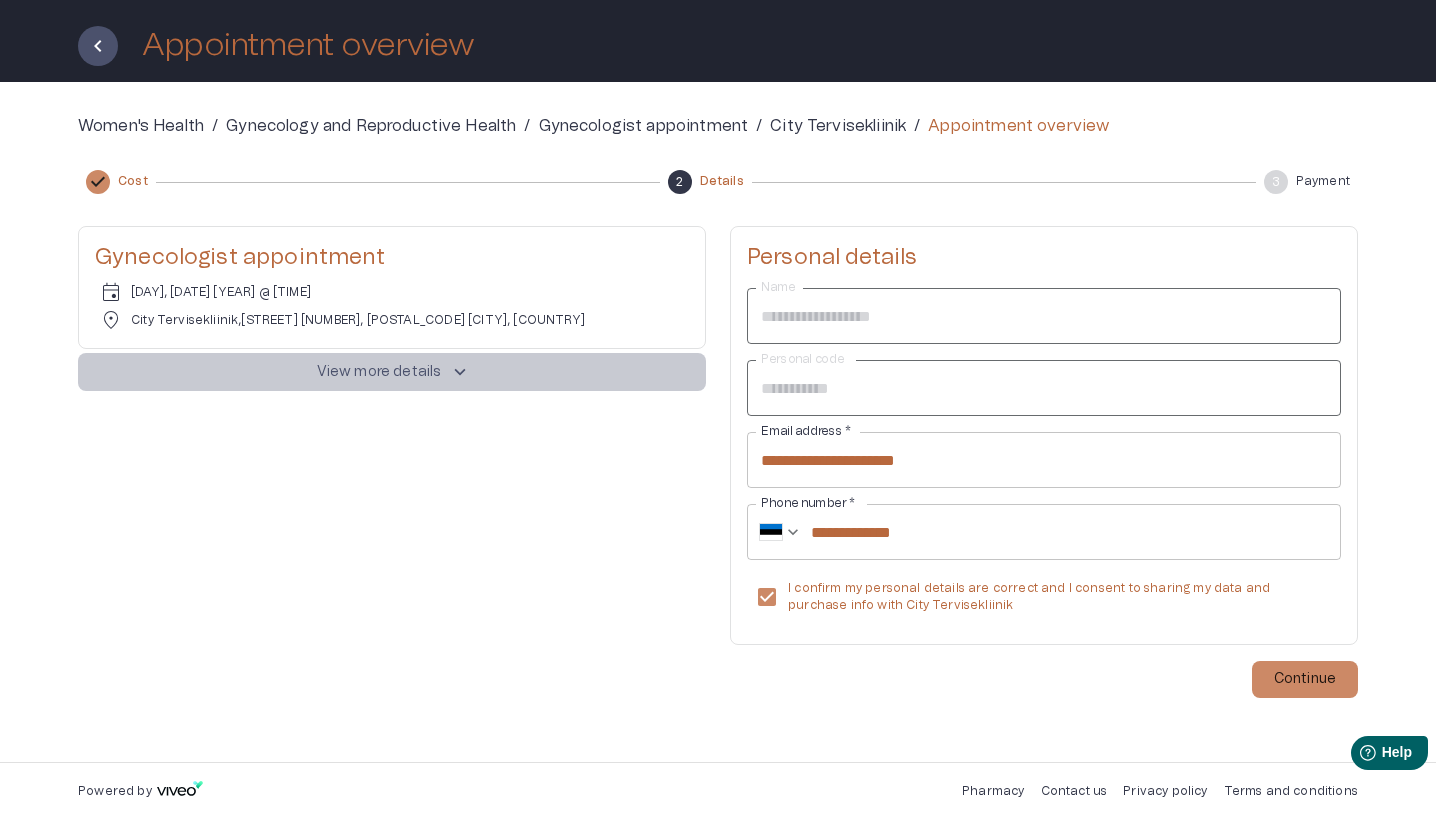 click on "View more details keyboard_arrow_up" at bounding box center (392, 372) 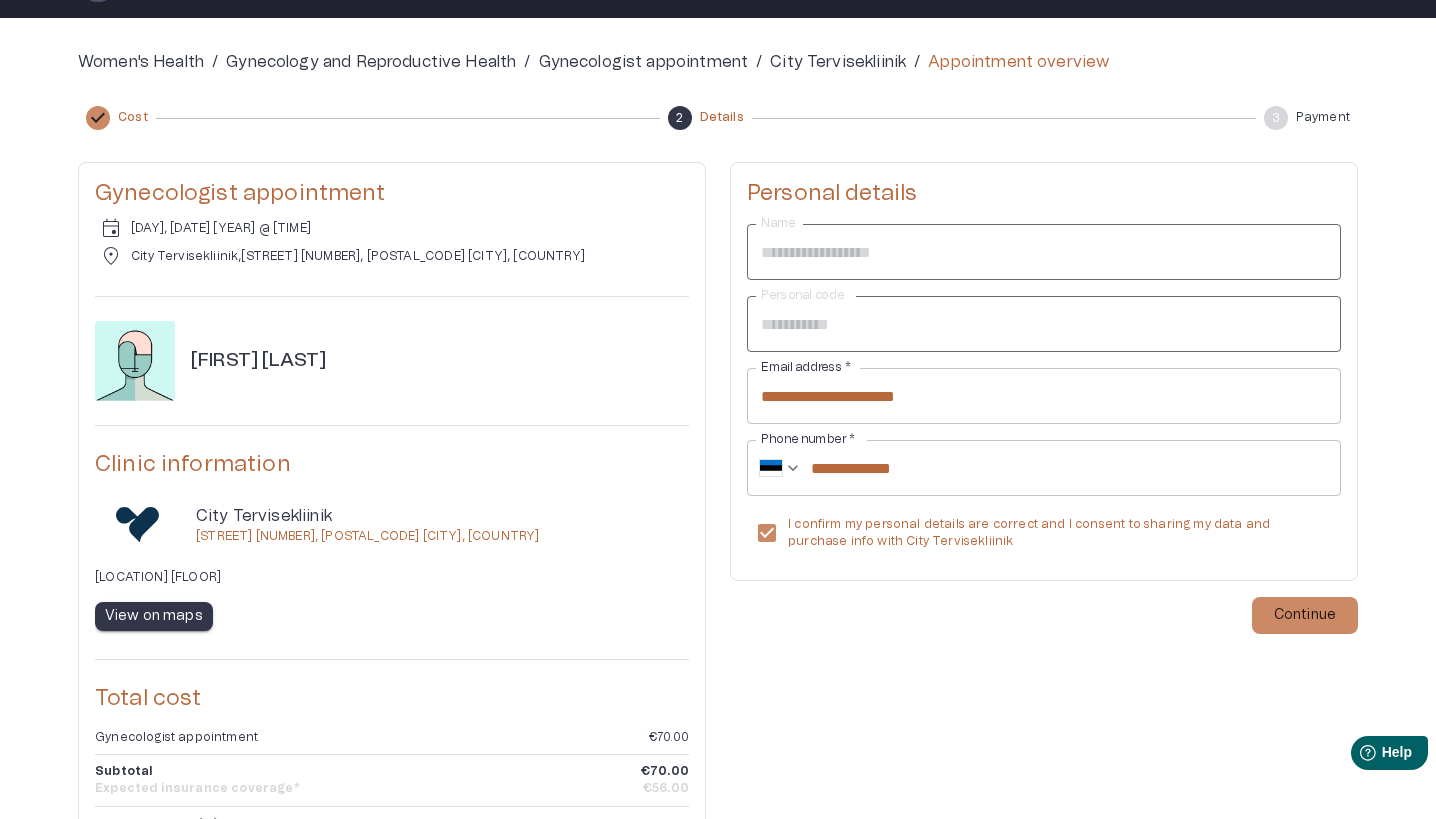 scroll, scrollTop: 157, scrollLeft: 0, axis: vertical 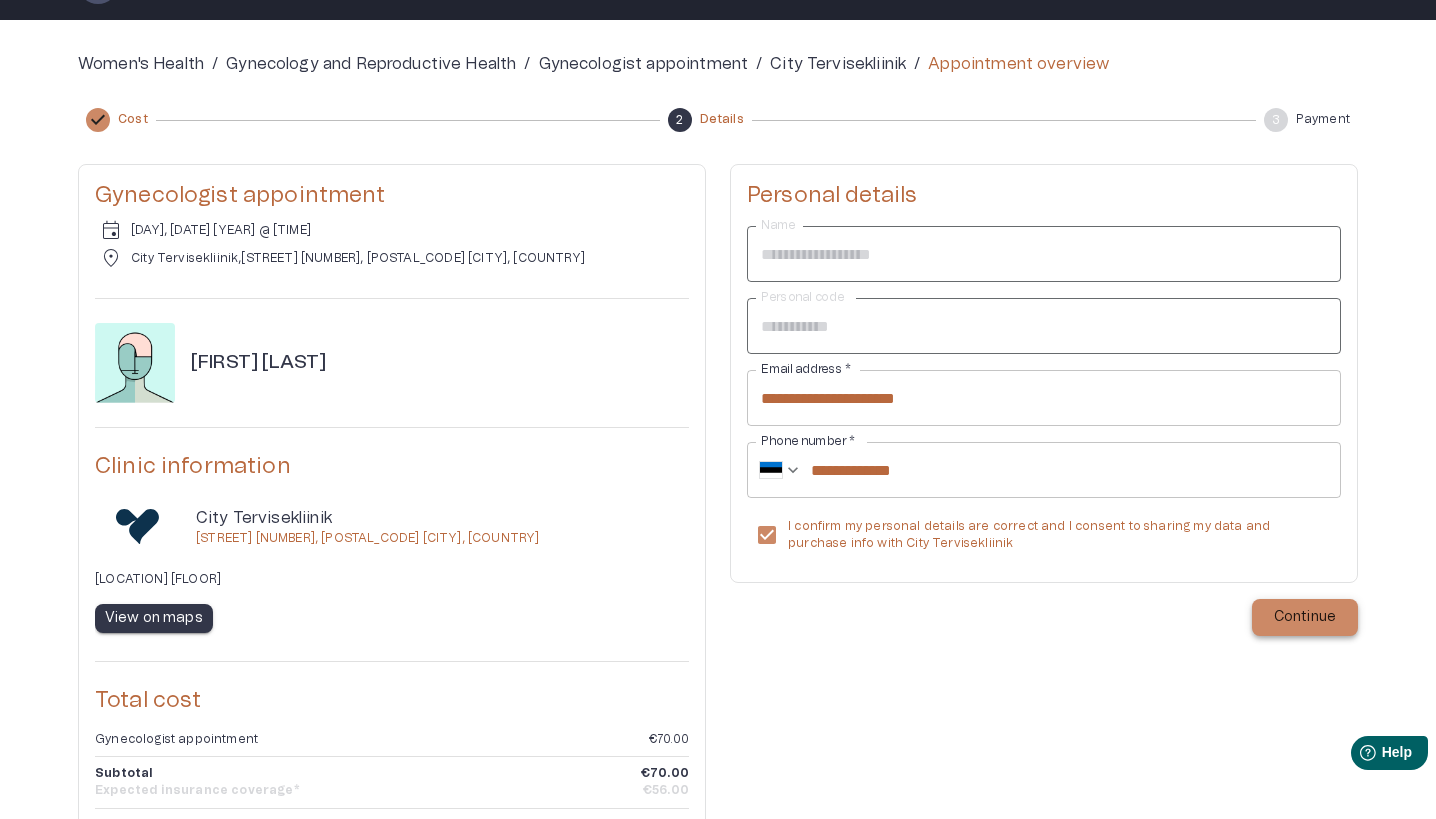 click on "Continue" at bounding box center (1305, 617) 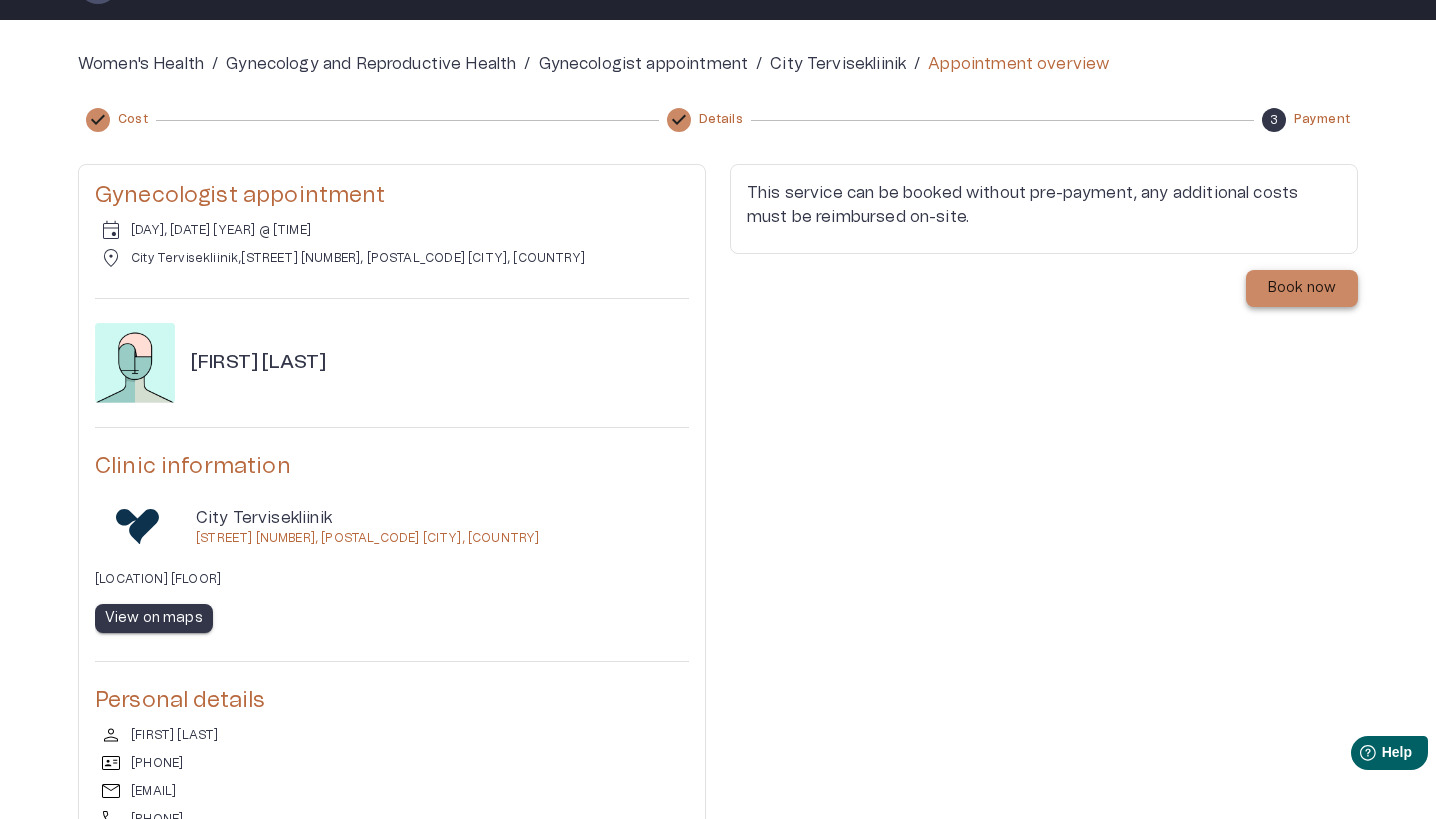 click on "Book now" at bounding box center [1302, 288] 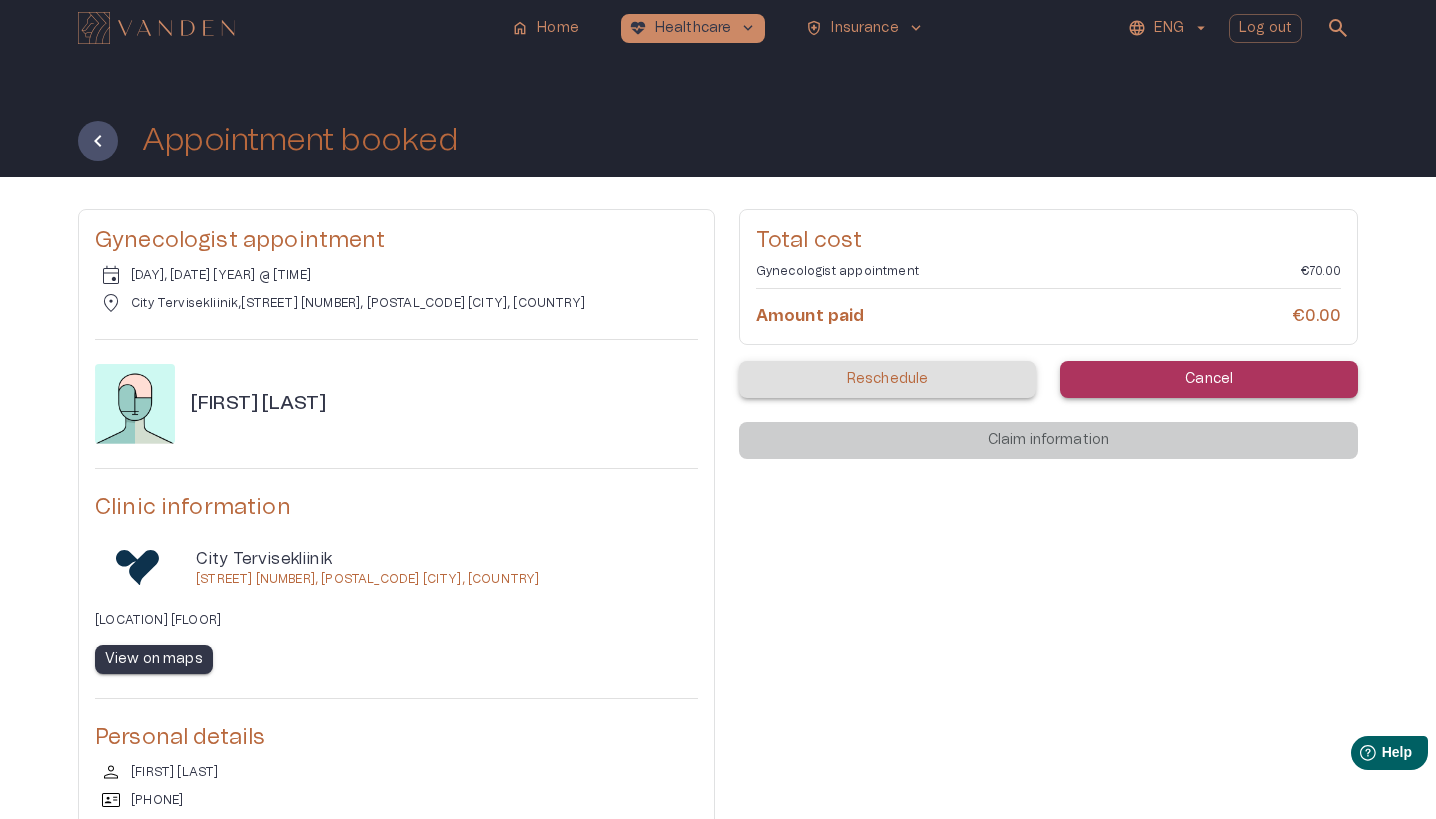 scroll, scrollTop: 0, scrollLeft: 0, axis: both 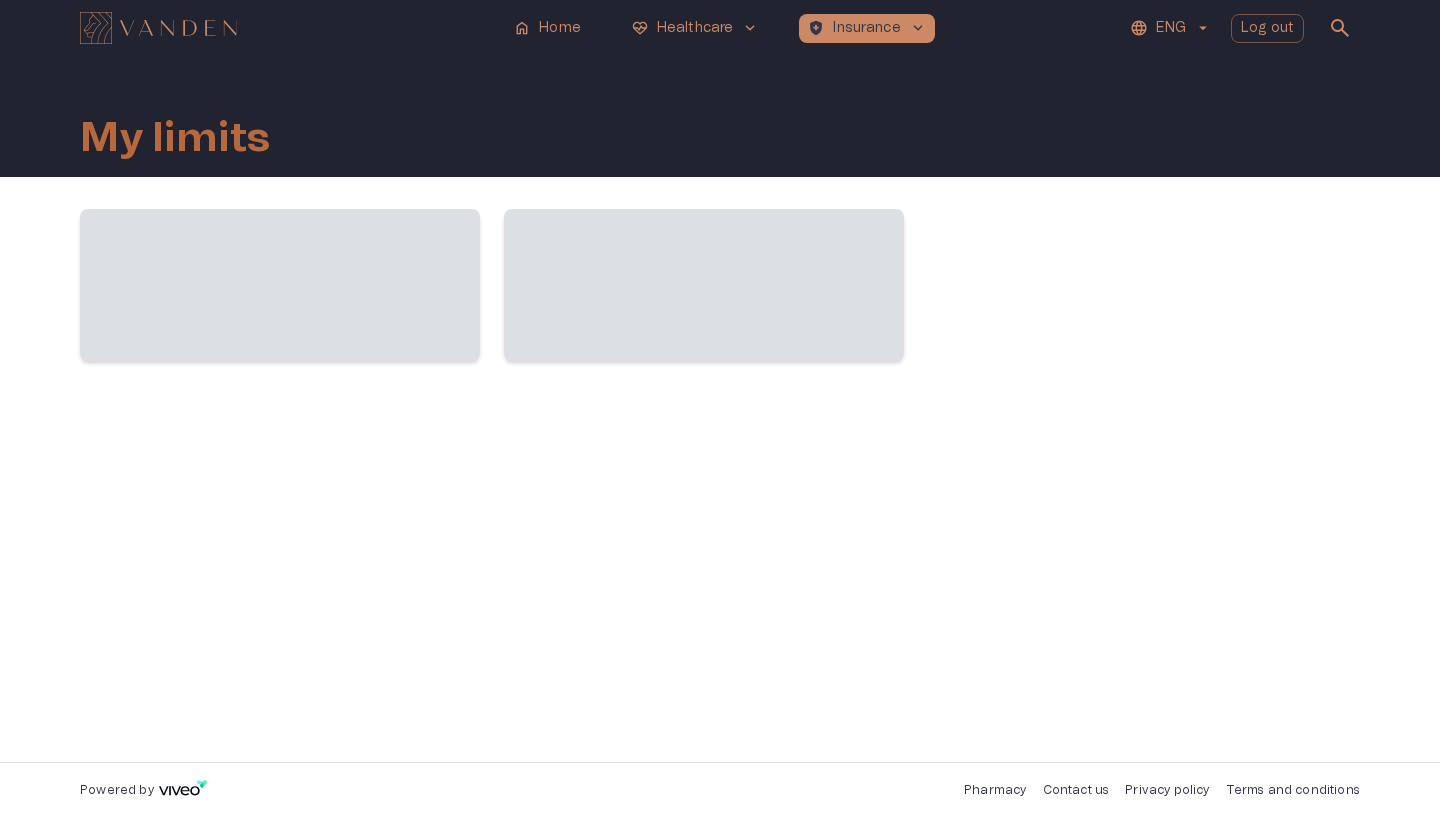click on "My limits" at bounding box center [720, 116] 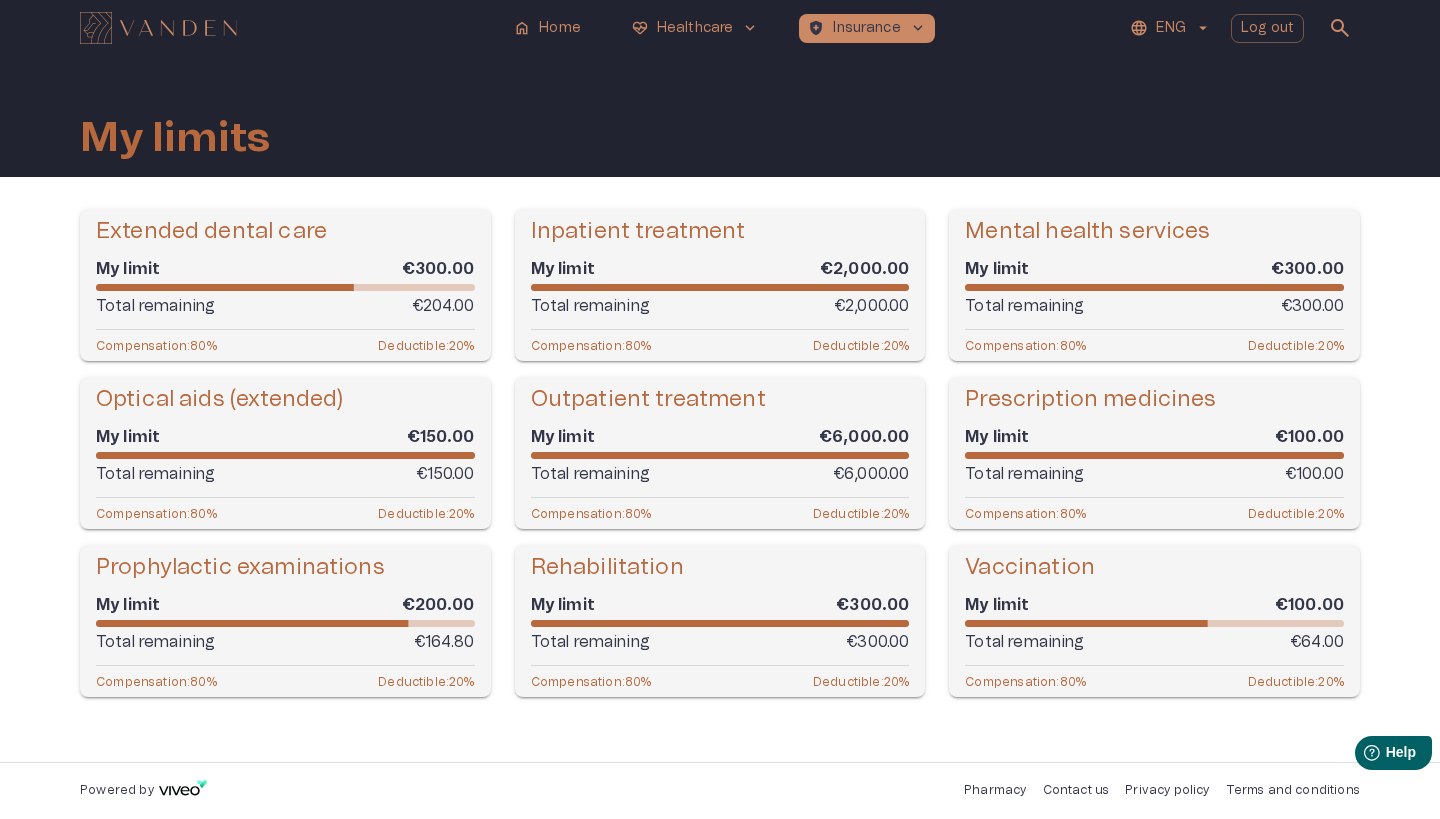 scroll, scrollTop: 0, scrollLeft: 0, axis: both 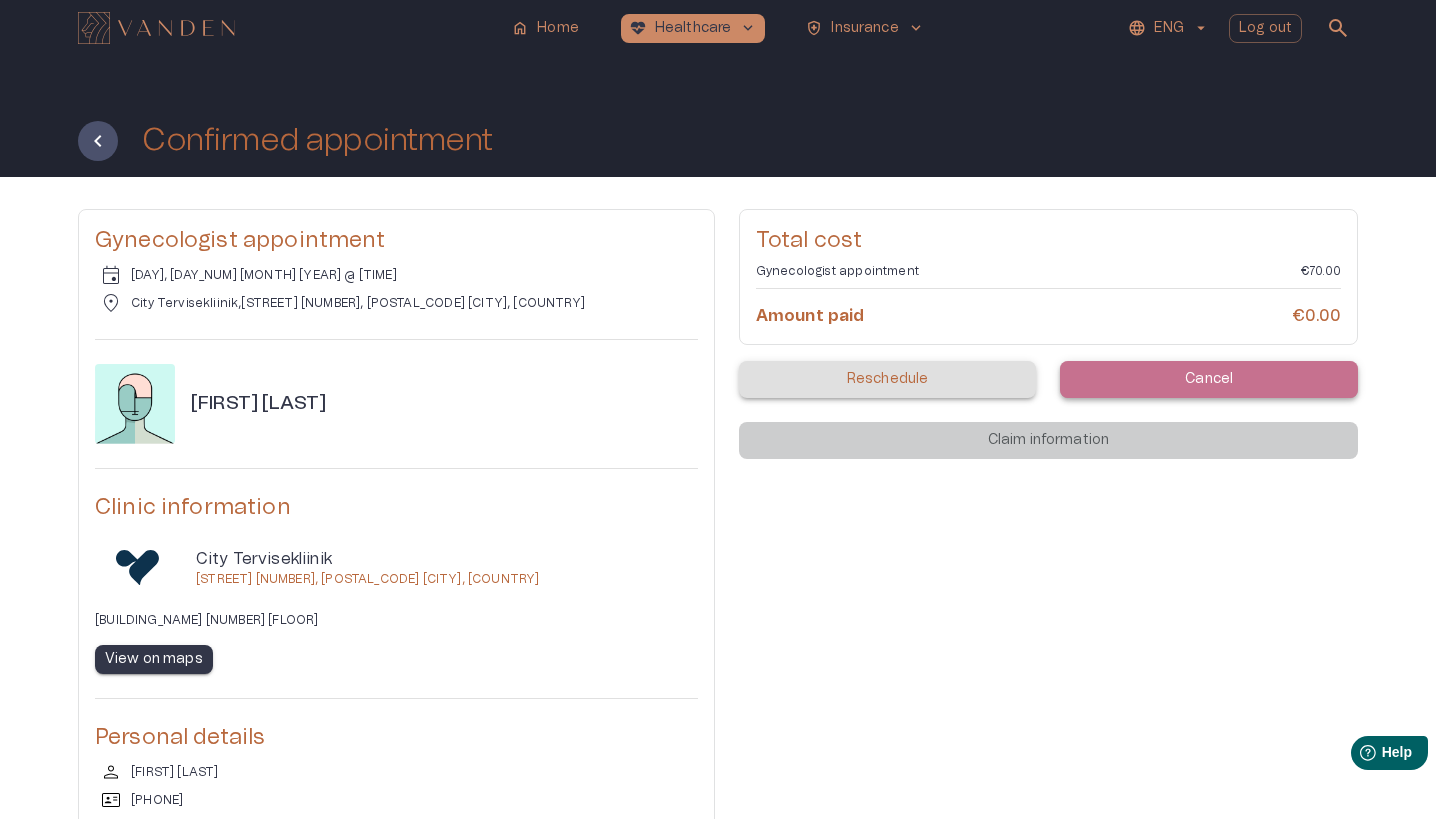 click on "Cancel" at bounding box center [1209, 379] 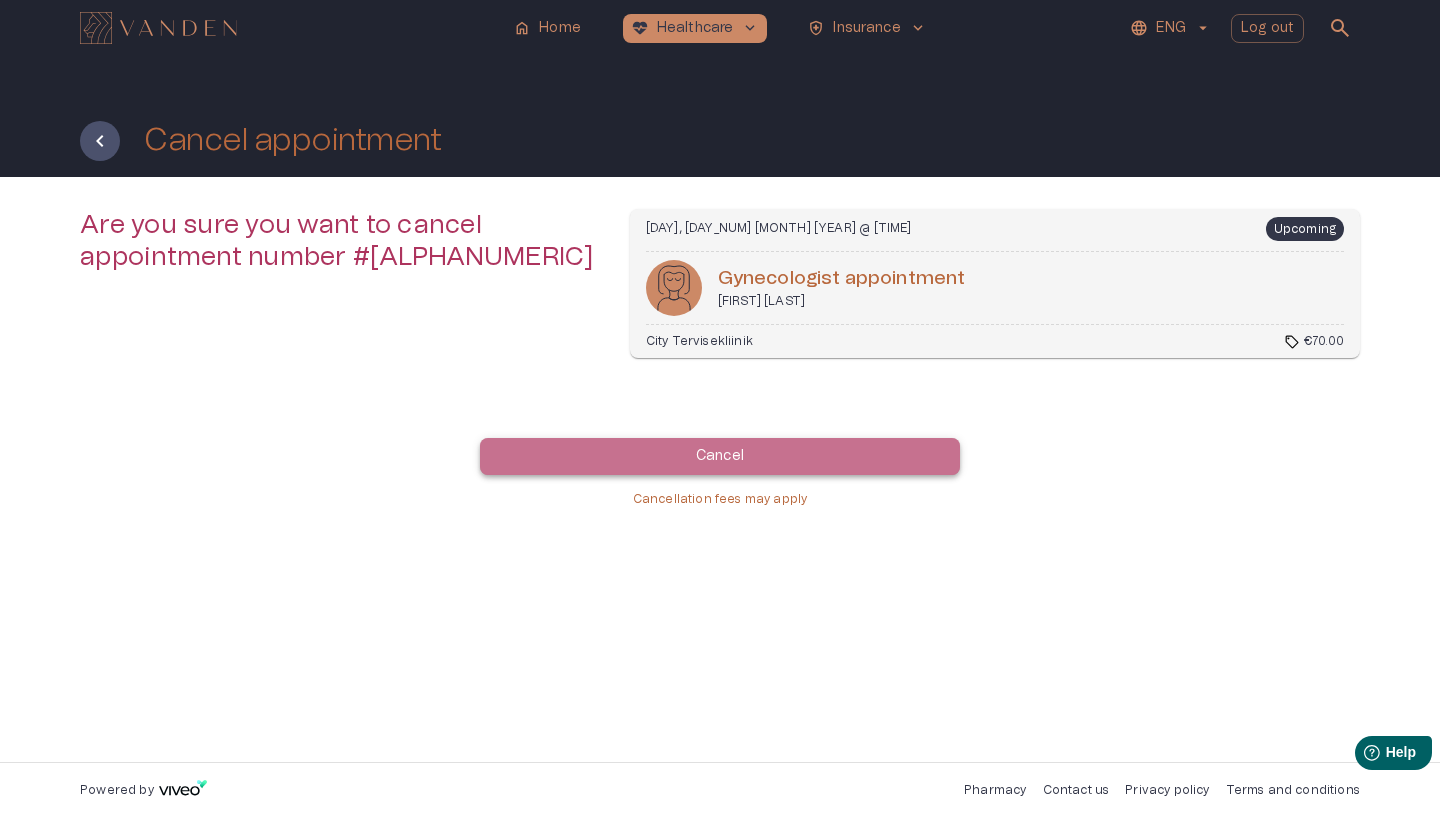 click on "Cancel" at bounding box center (720, 456) 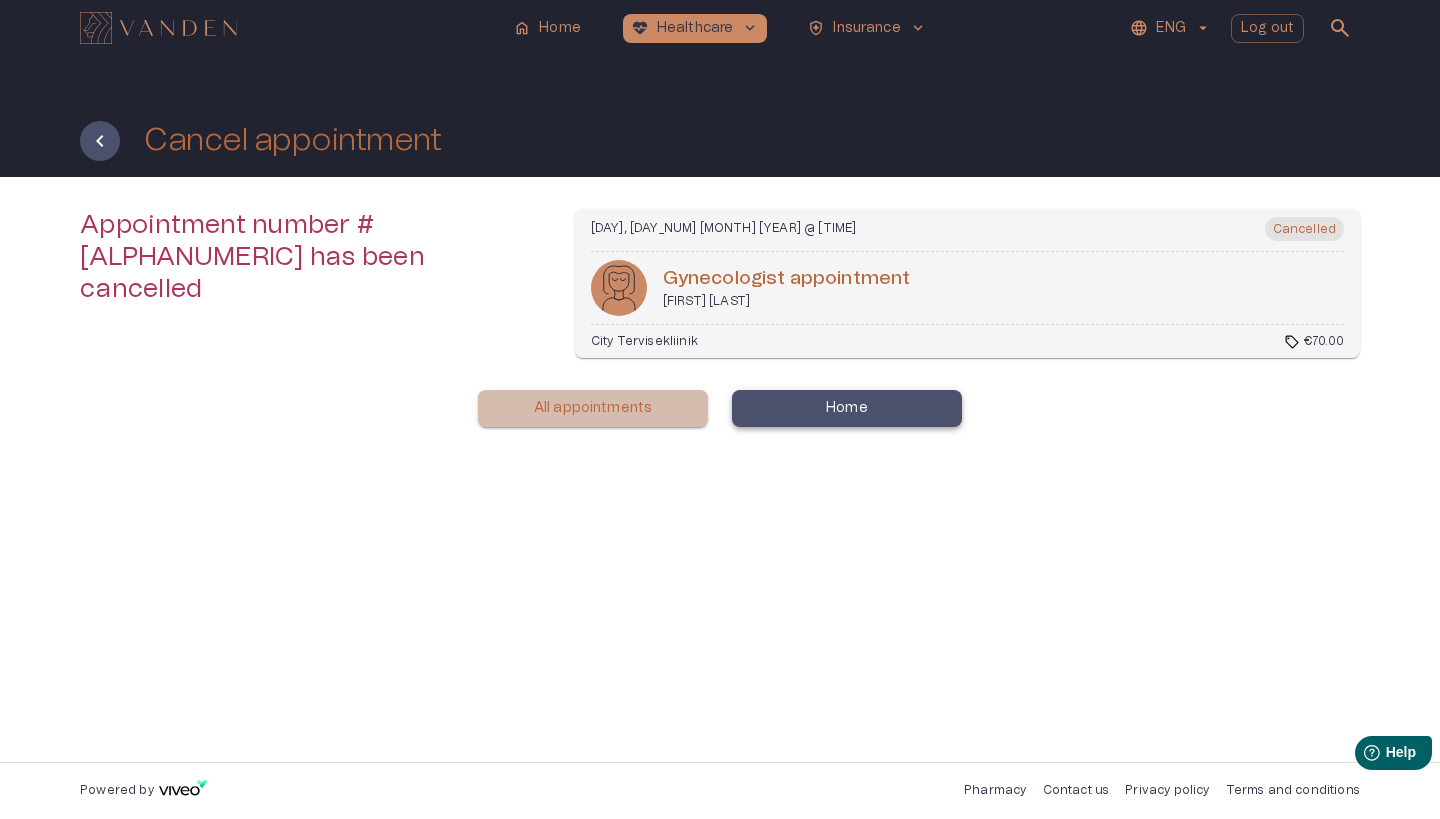 click on "All appointments" at bounding box center (593, 408) 